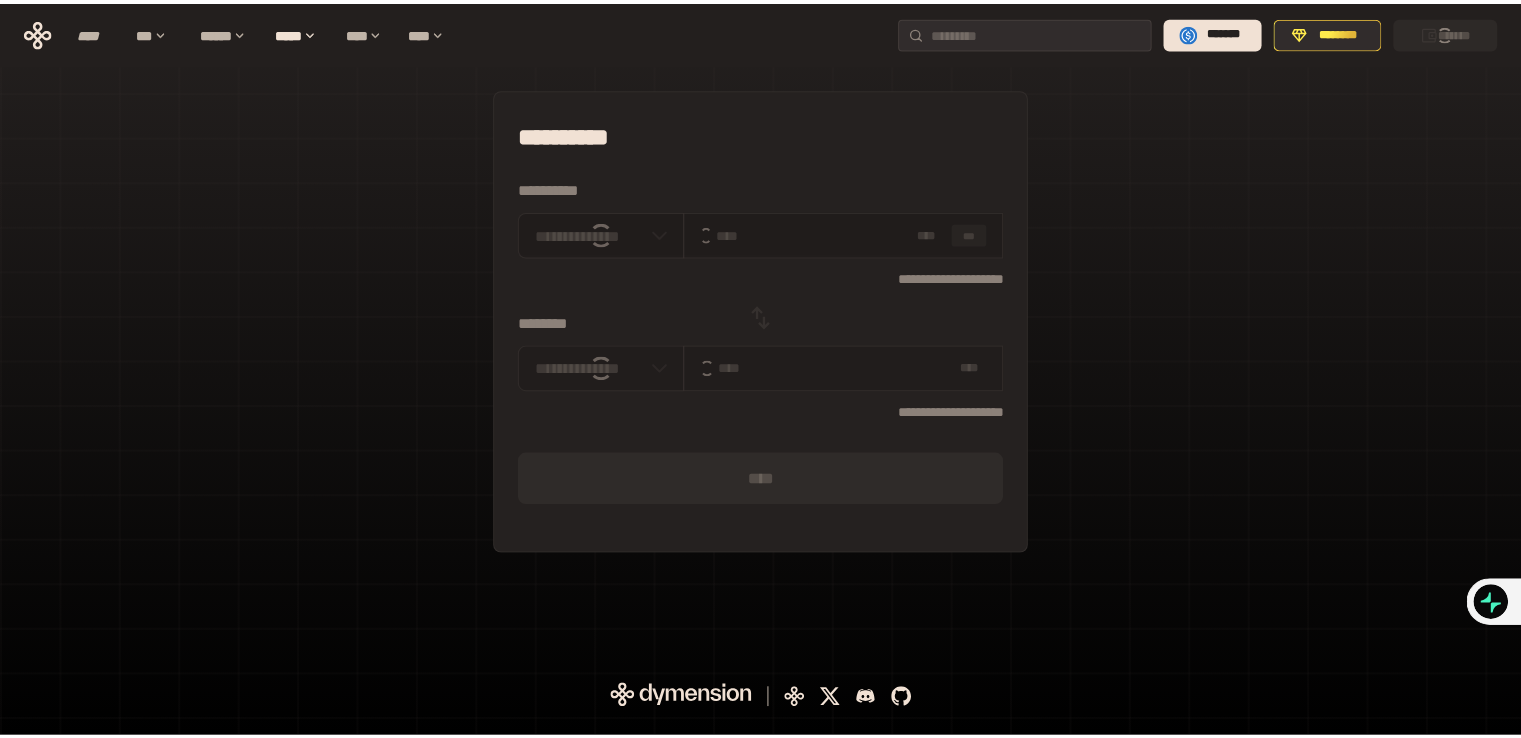 scroll, scrollTop: 0, scrollLeft: 0, axis: both 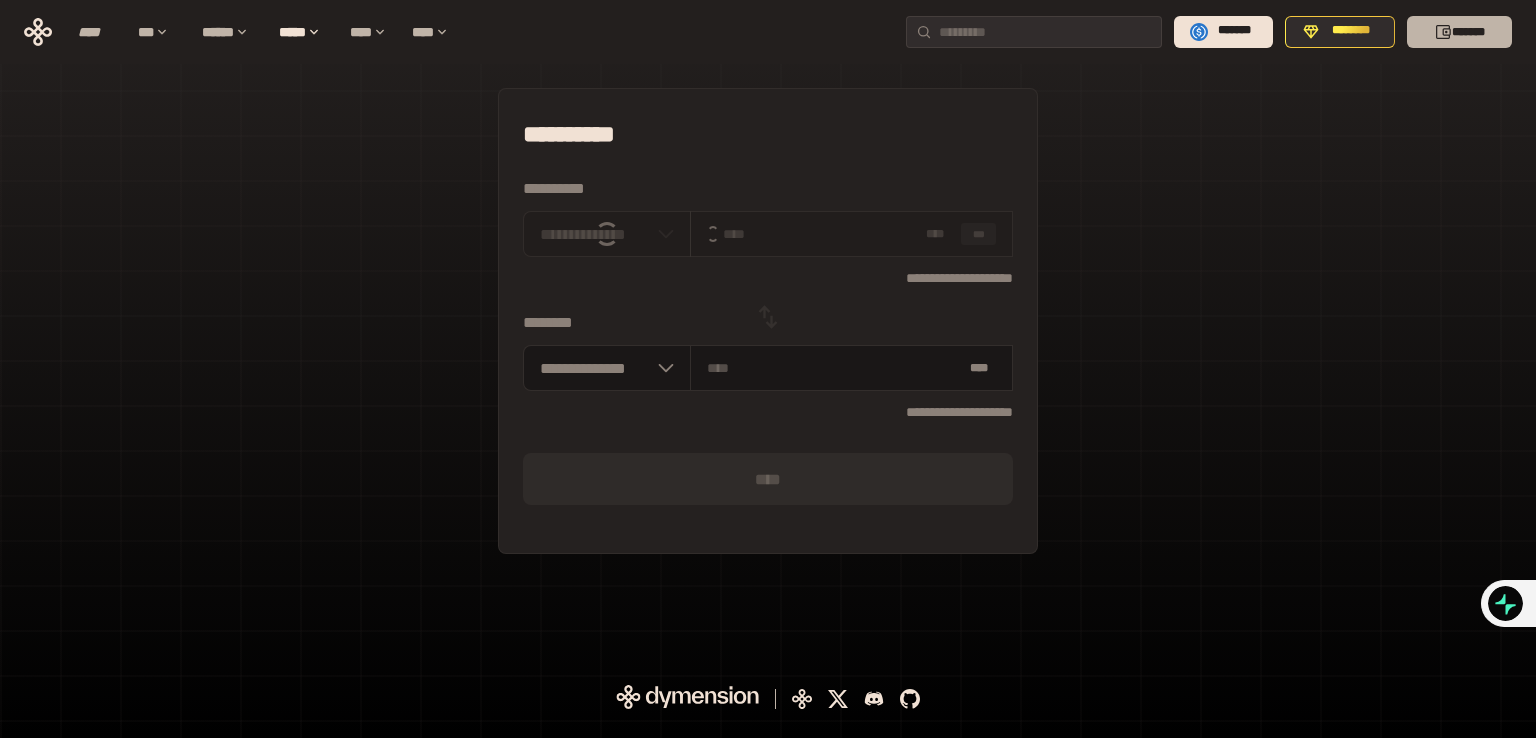 click on "*******" at bounding box center [1459, 32] 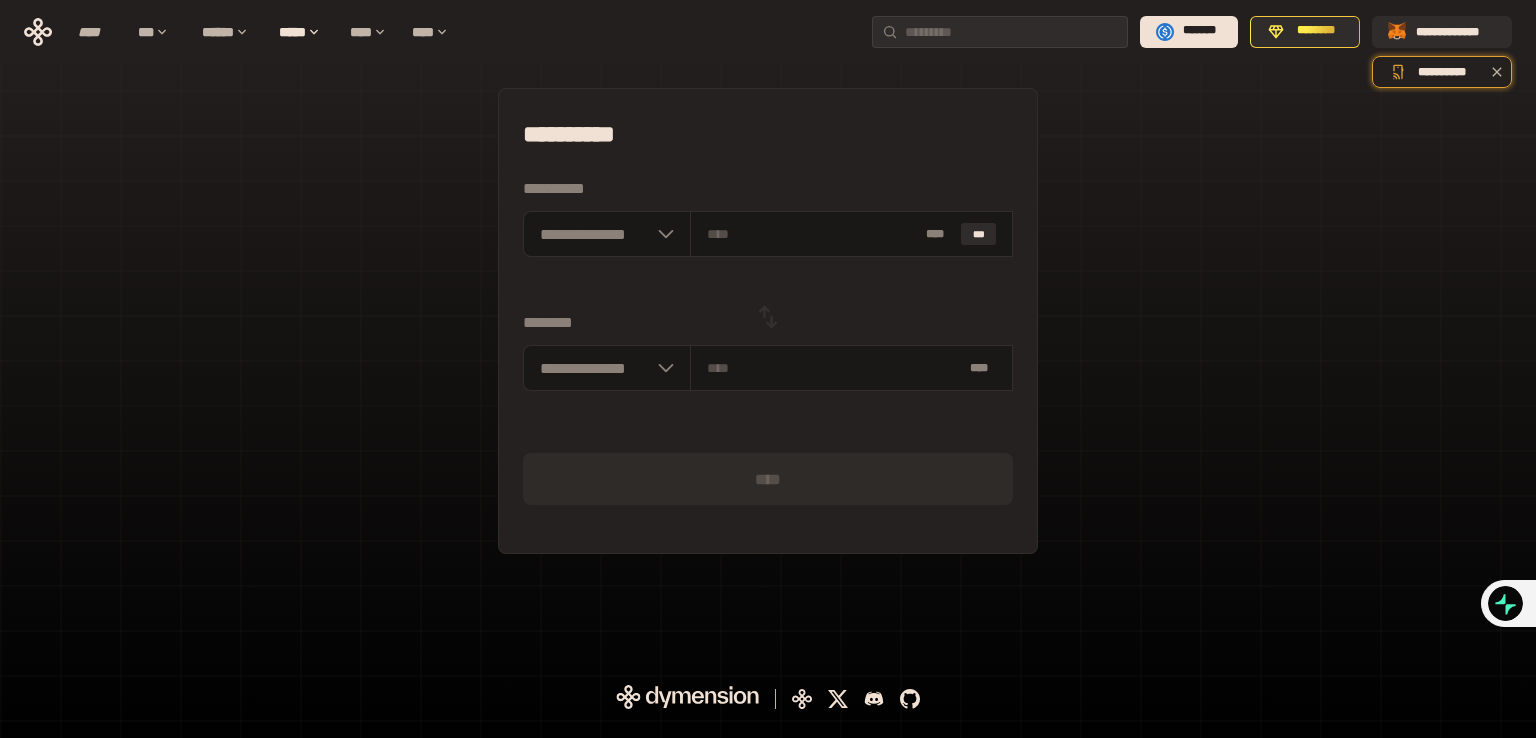click on "[CREDITCARD] [PHONE] [EMAIL]" at bounding box center (768, 437) 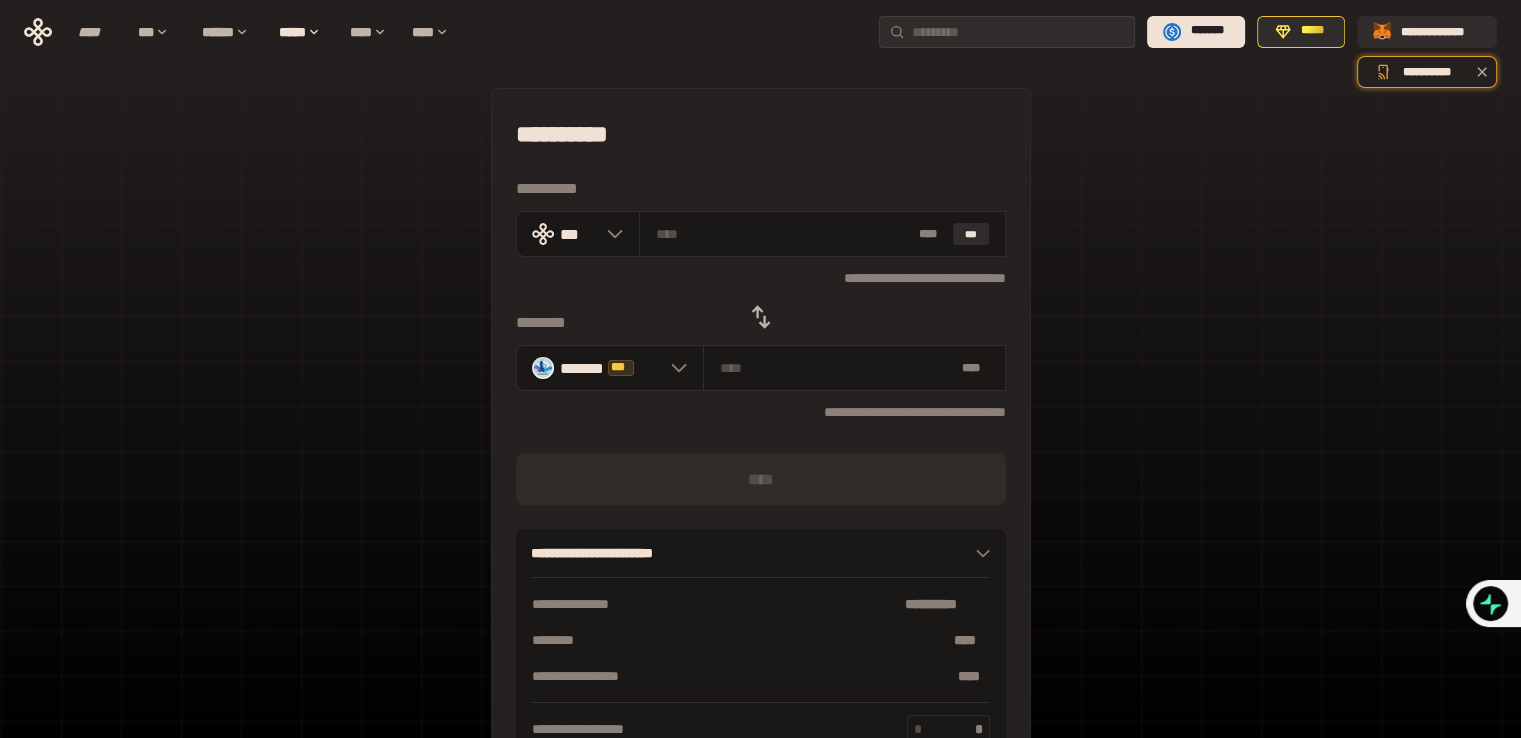click 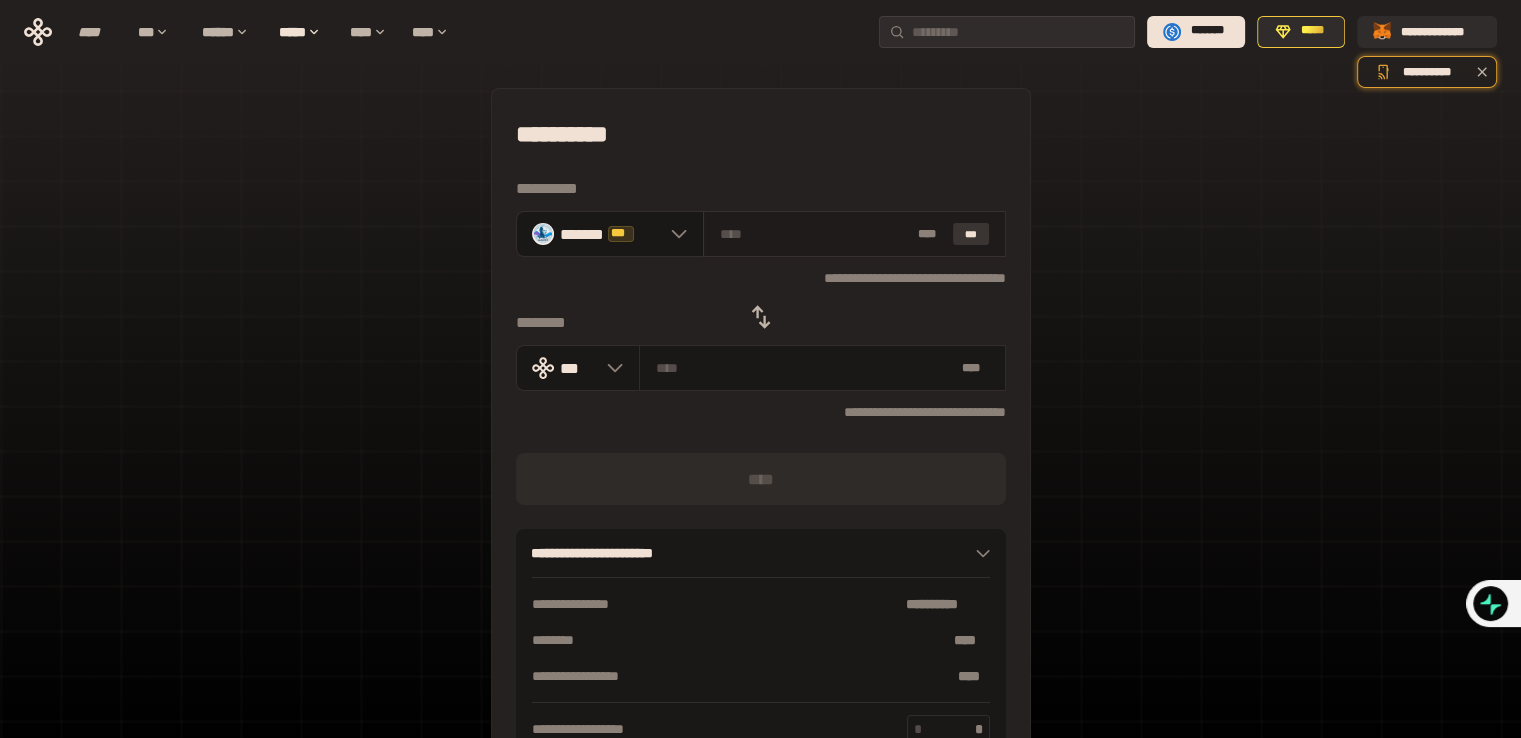 click on "***" at bounding box center [971, 234] 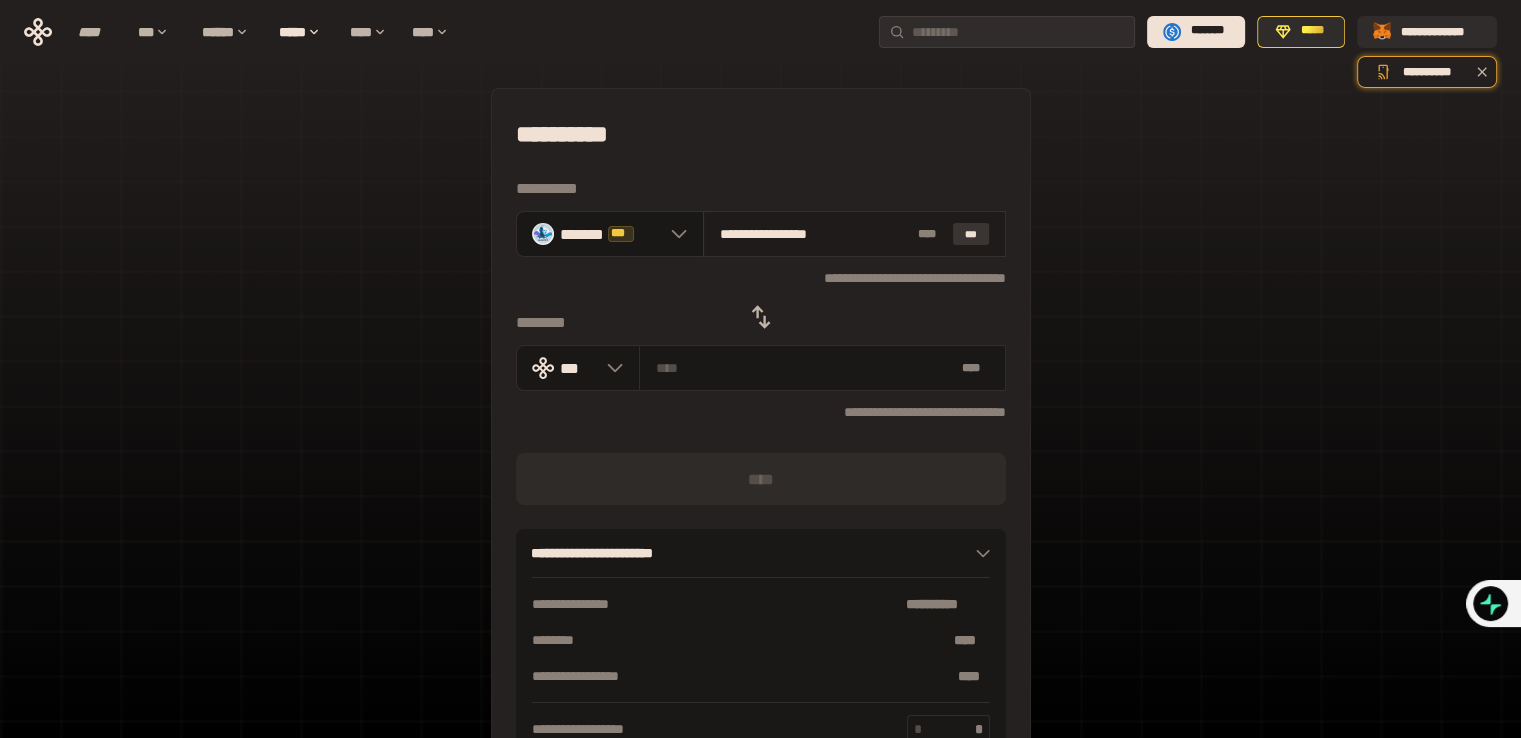 type on "**********" 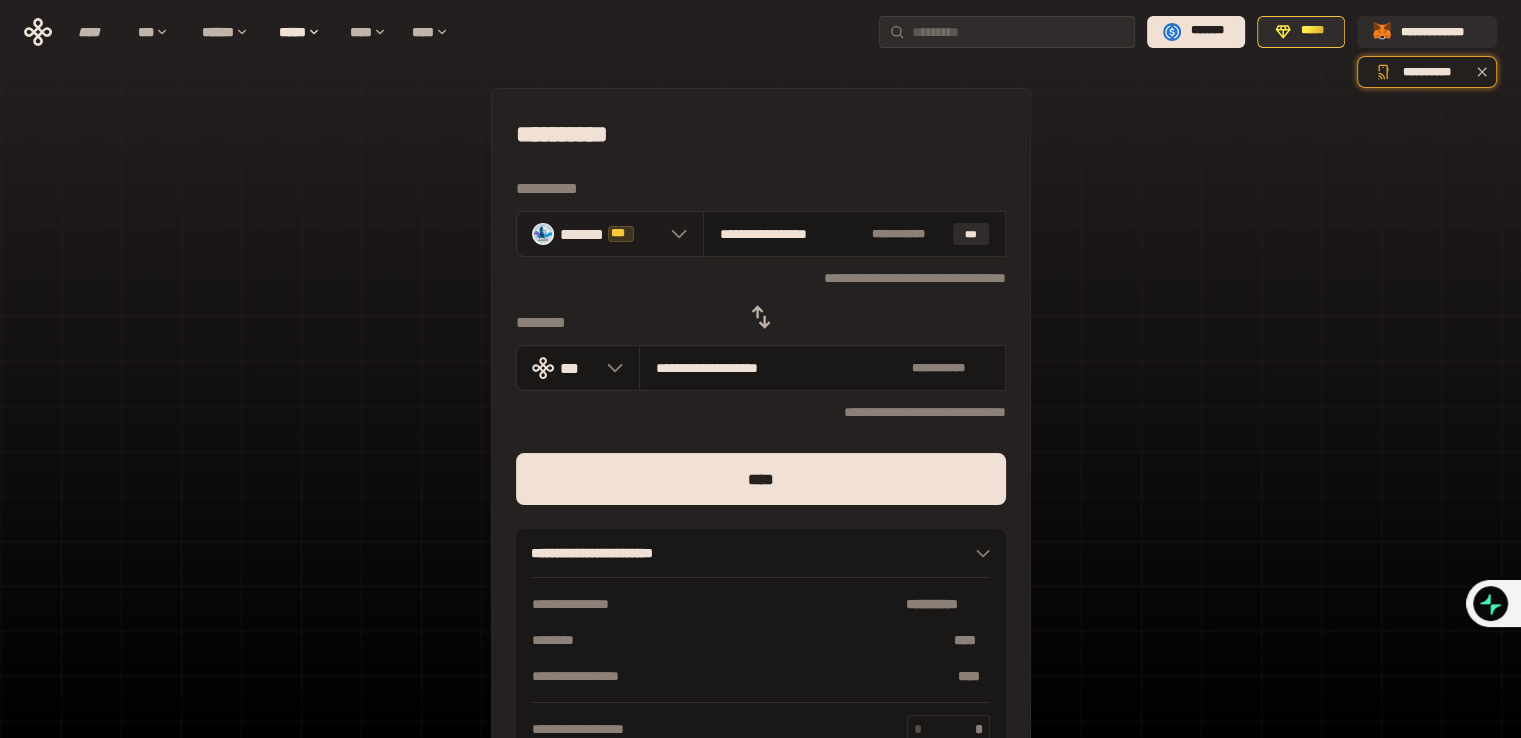 click 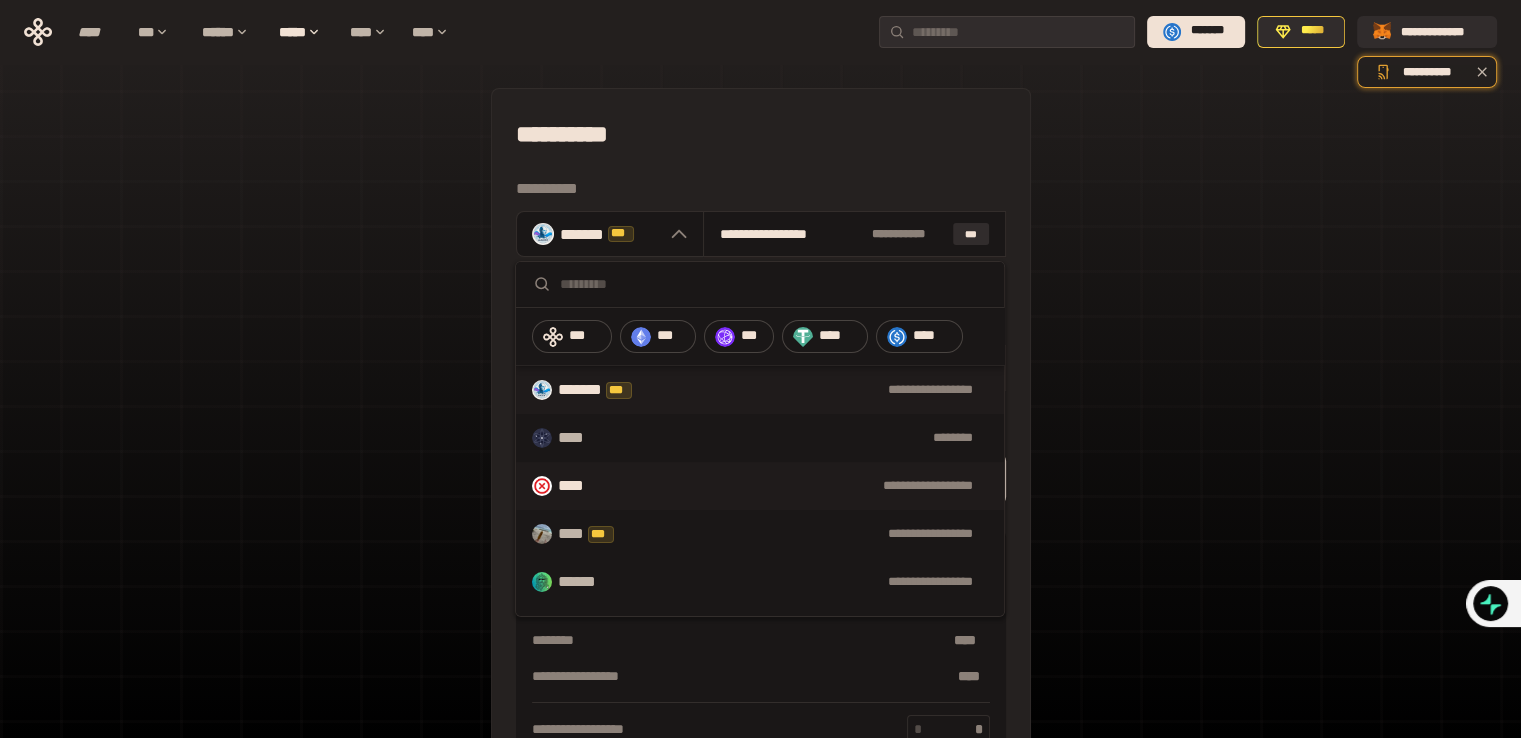 click on "****" at bounding box center [576, 486] 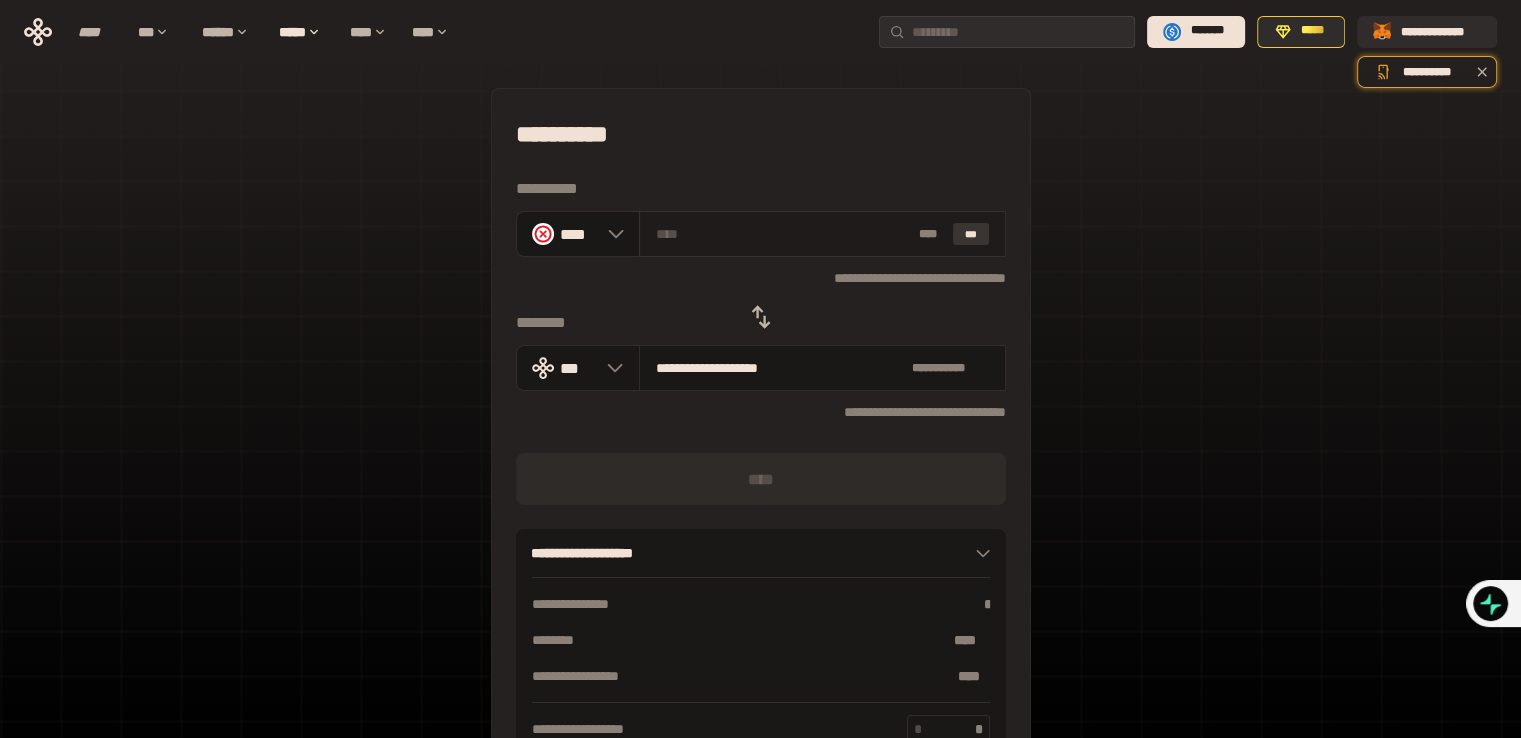 click on "***" at bounding box center (971, 234) 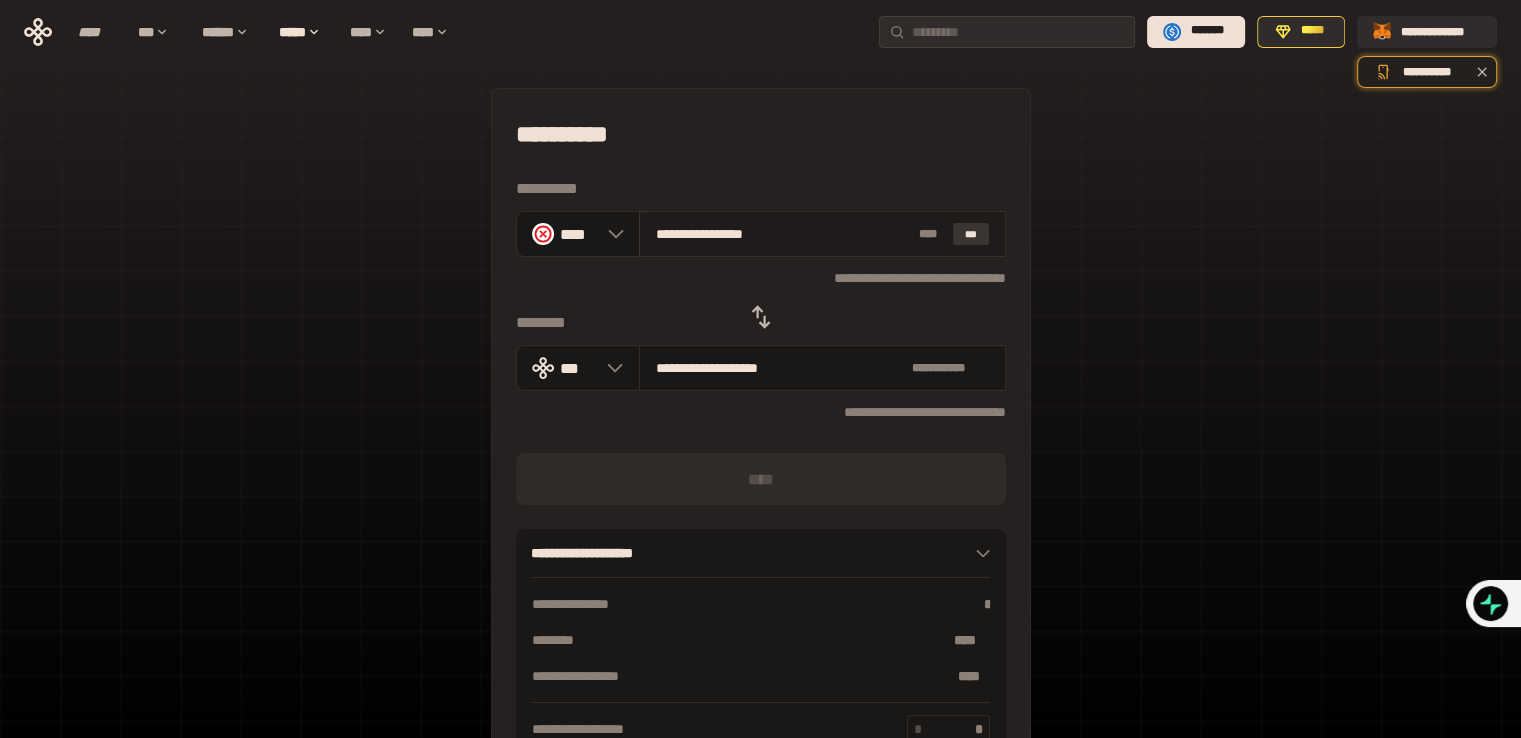 type on "**********" 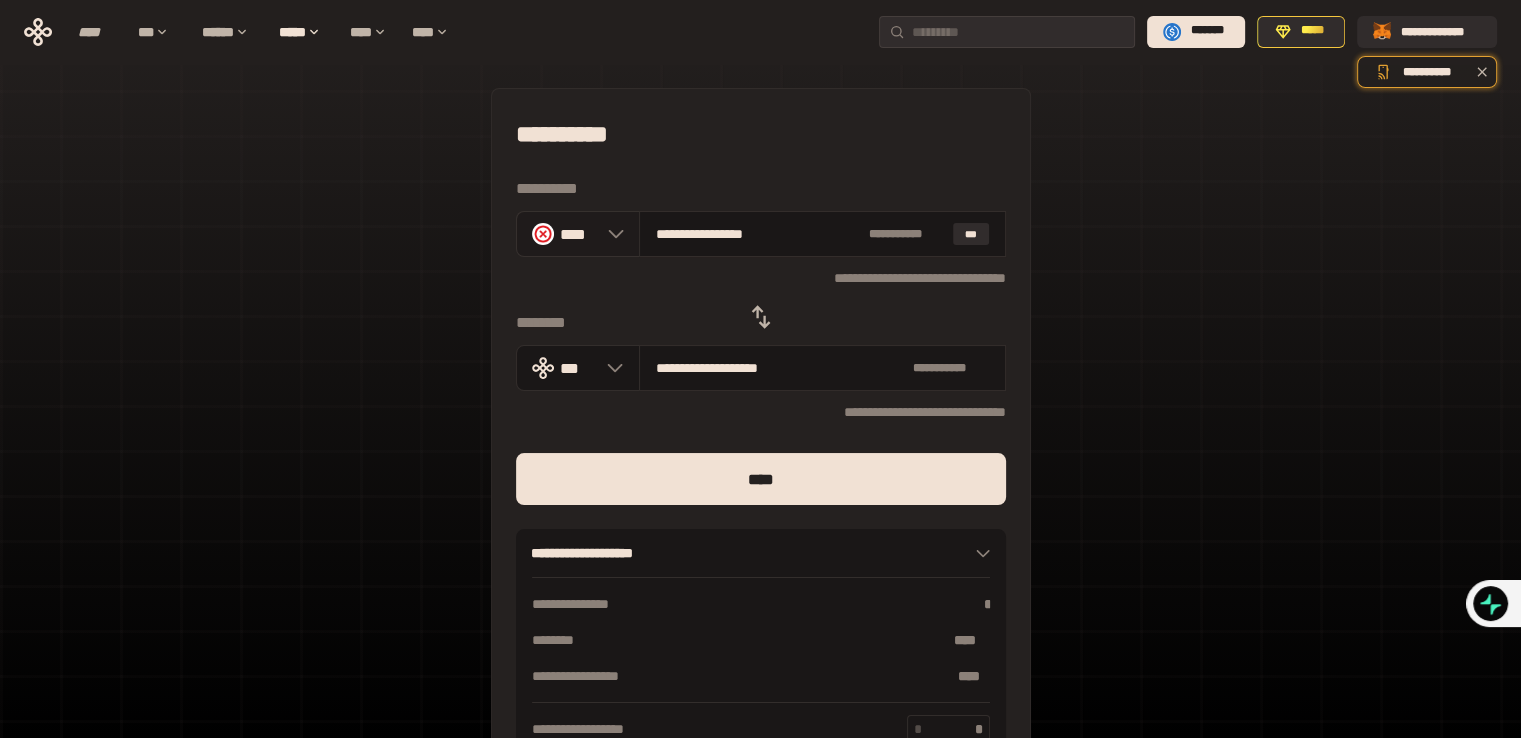 click 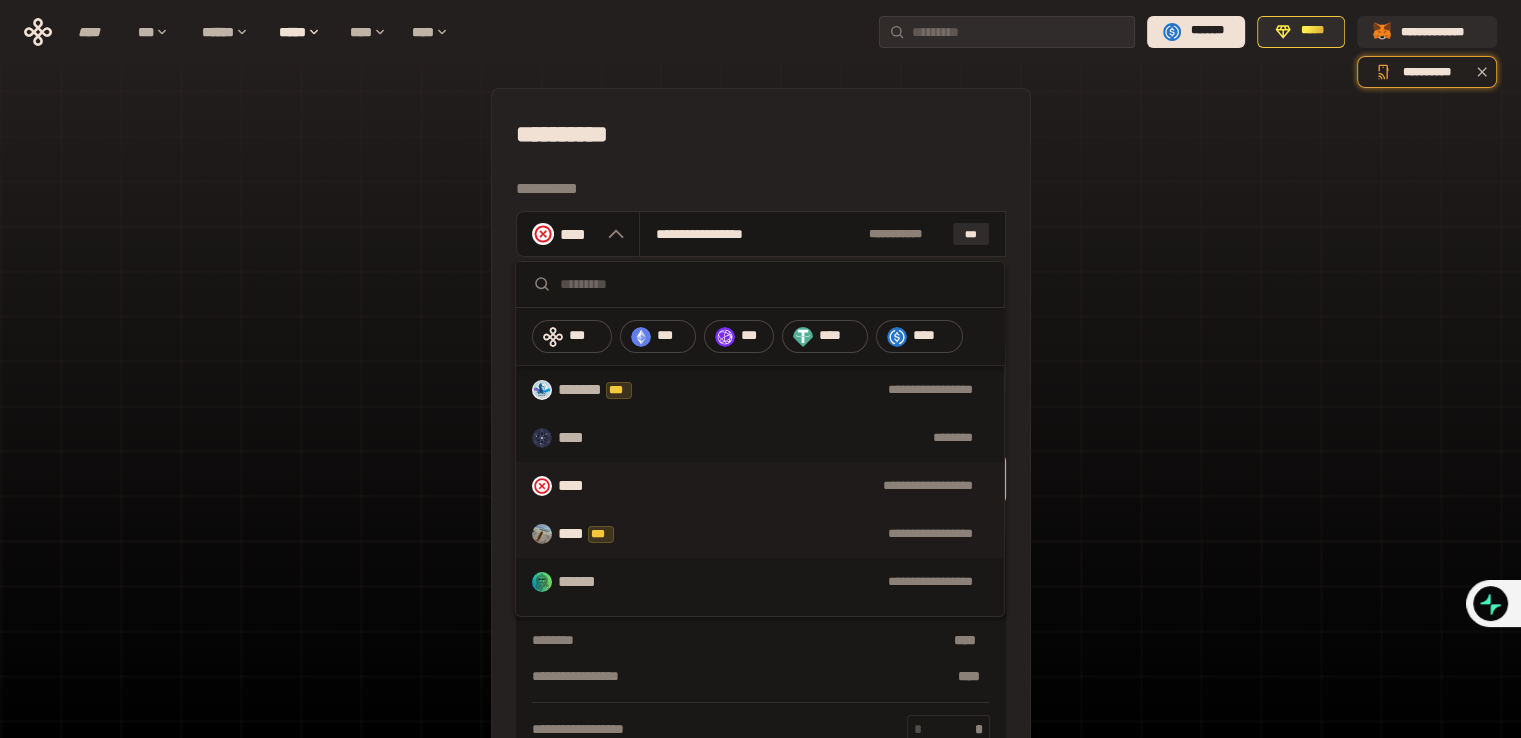 click on "****   ***" at bounding box center (596, 534) 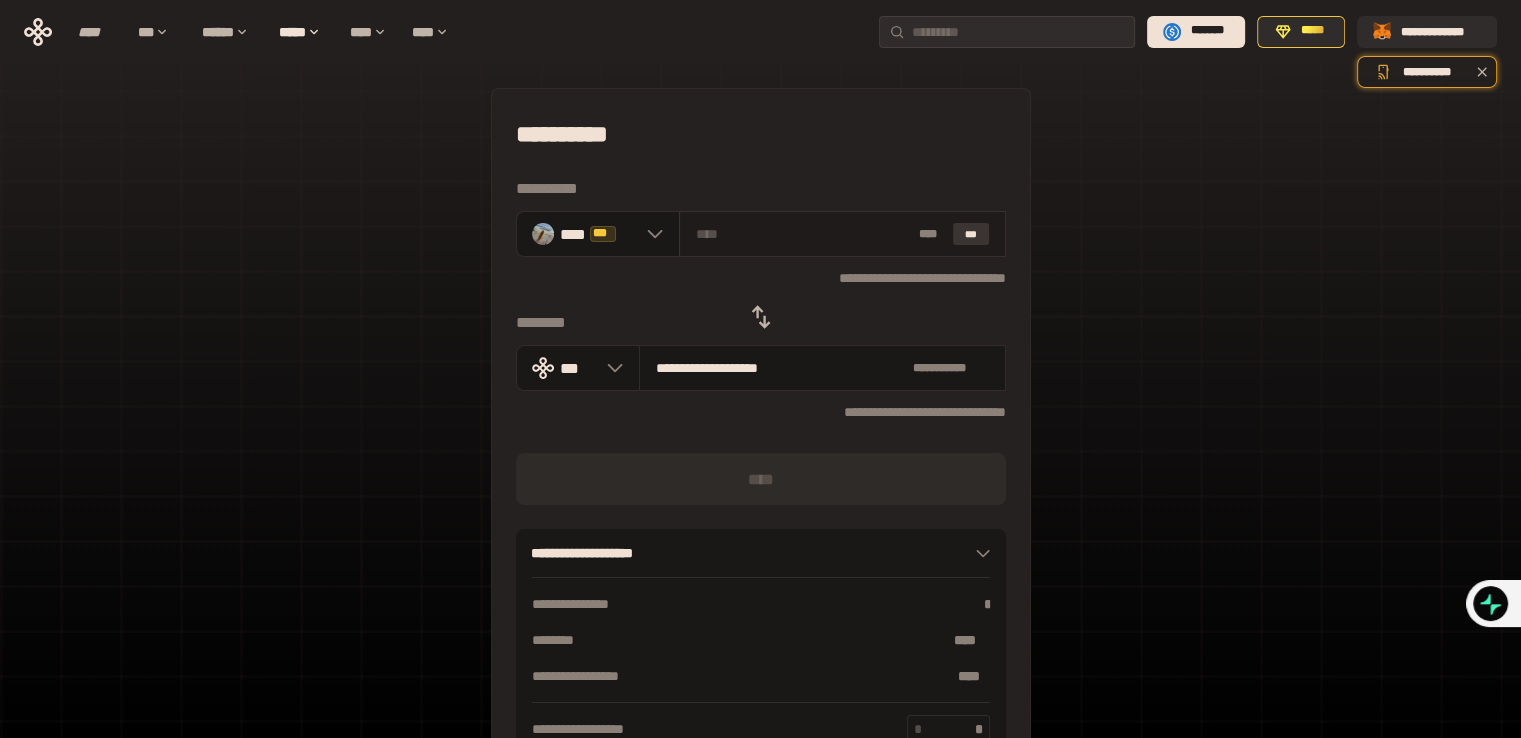 click on "***" at bounding box center [971, 234] 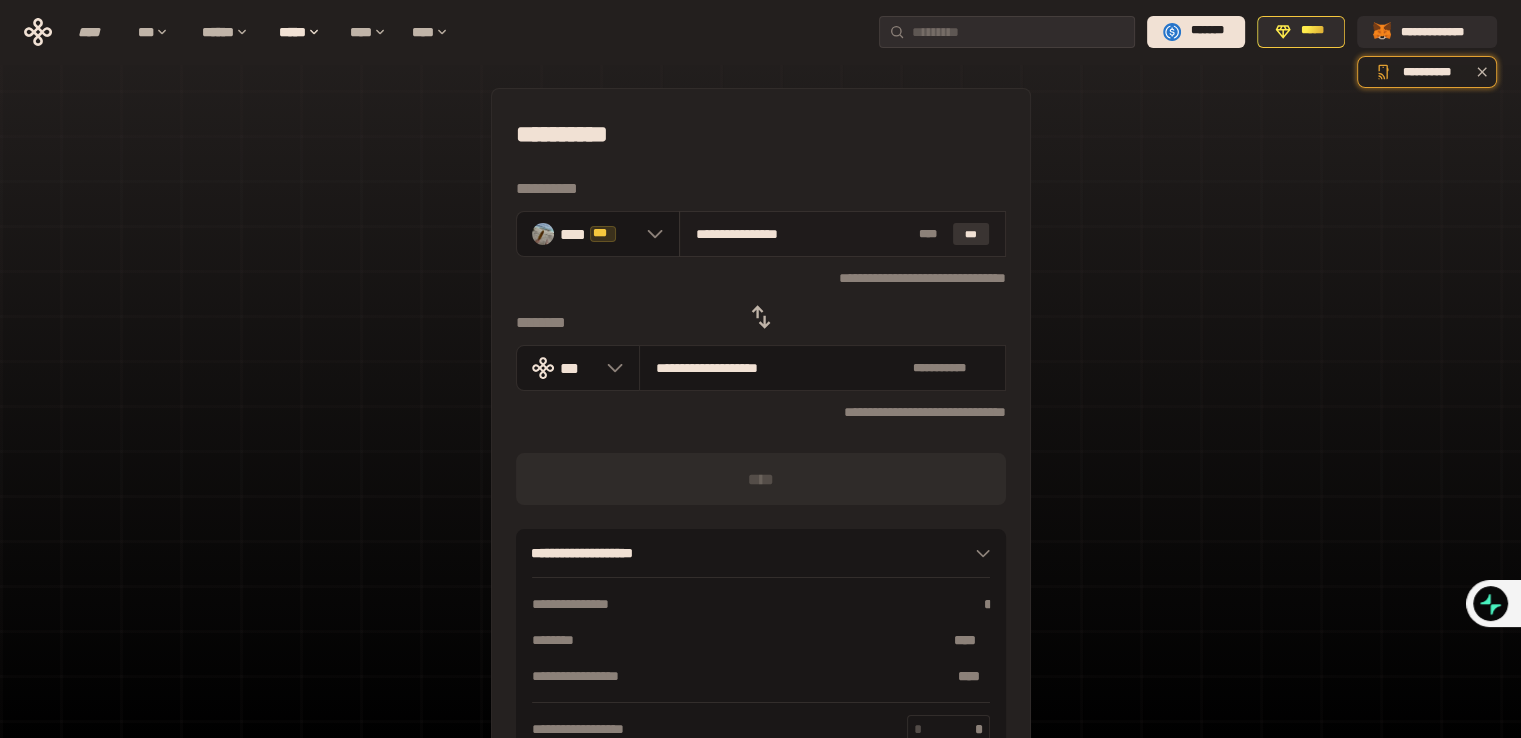 type on "**********" 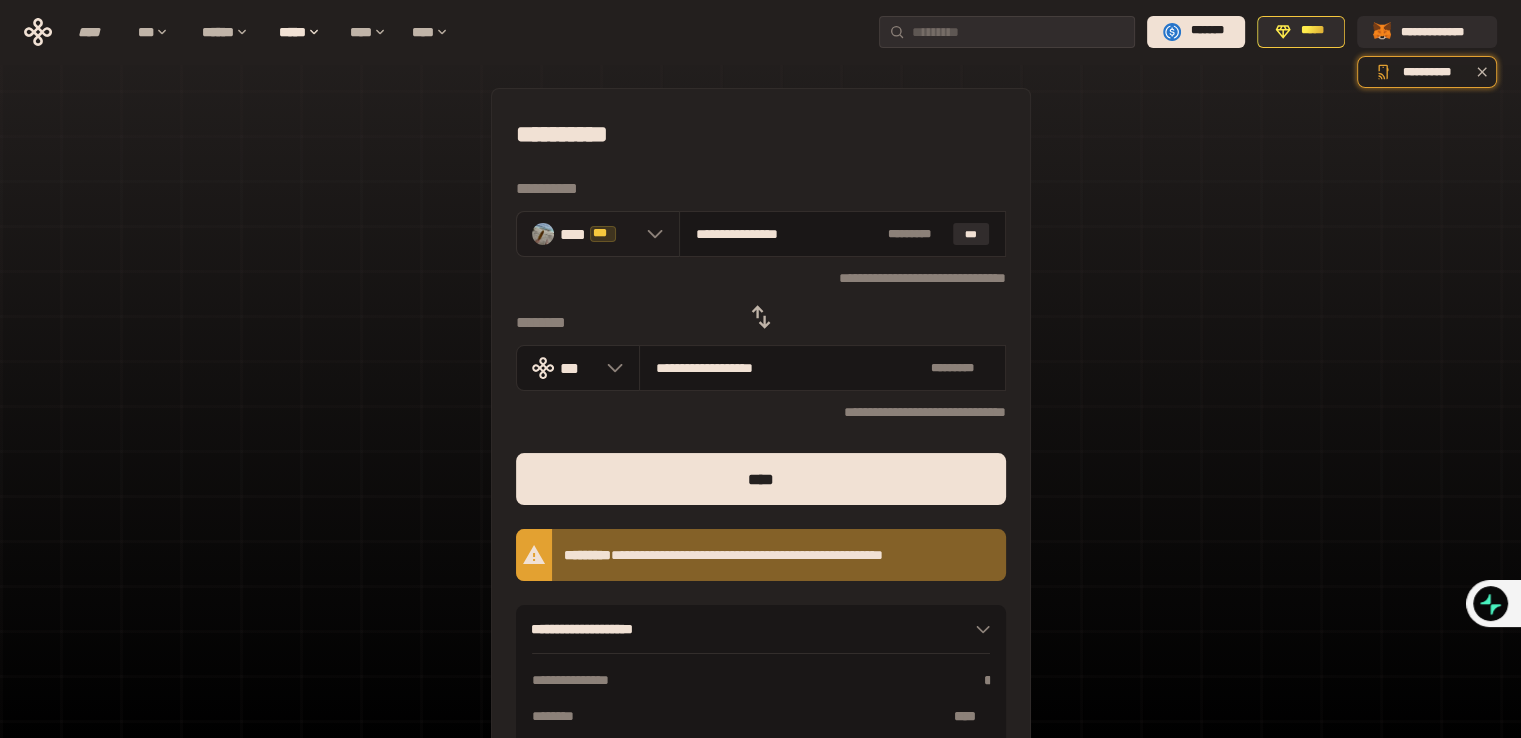 click 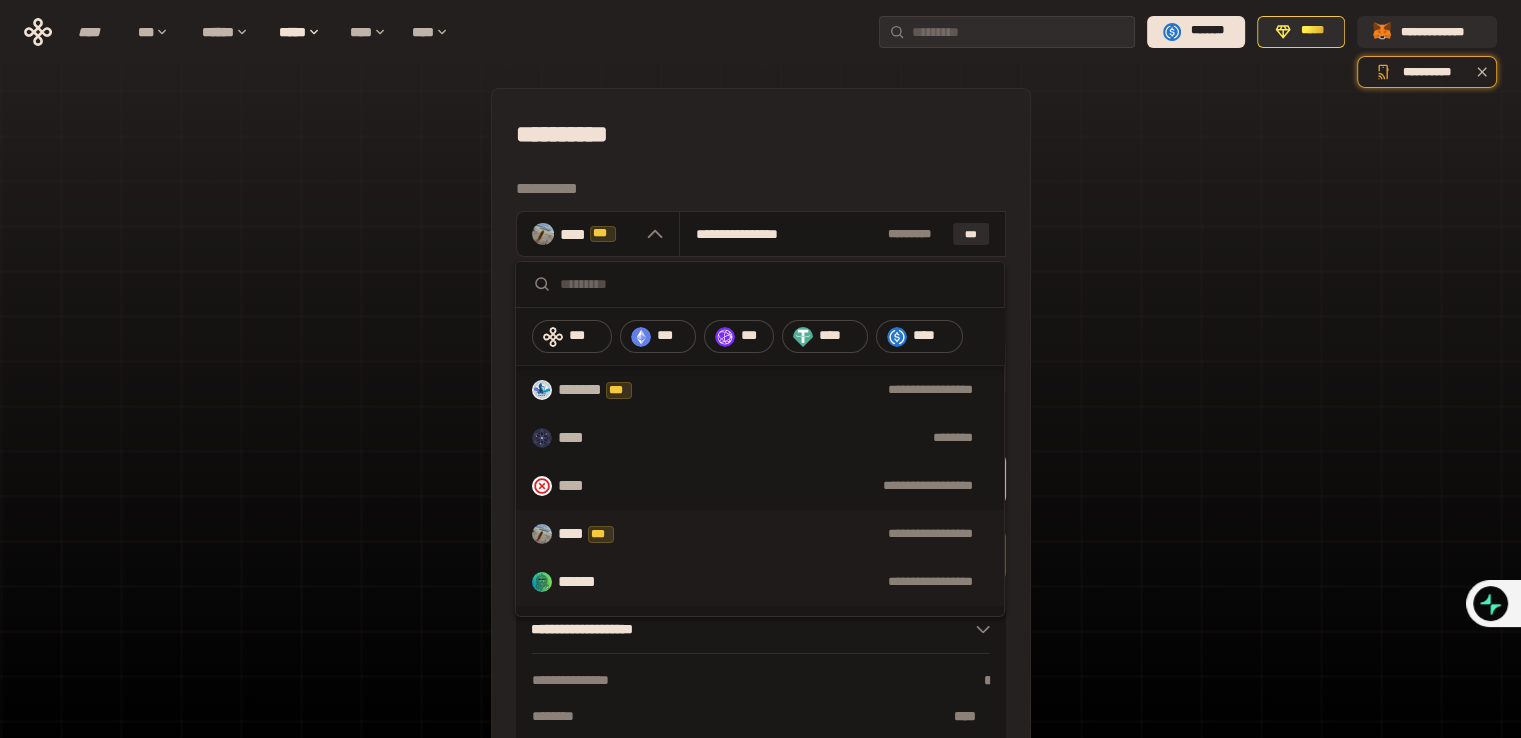 click on "******" at bounding box center [592, 582] 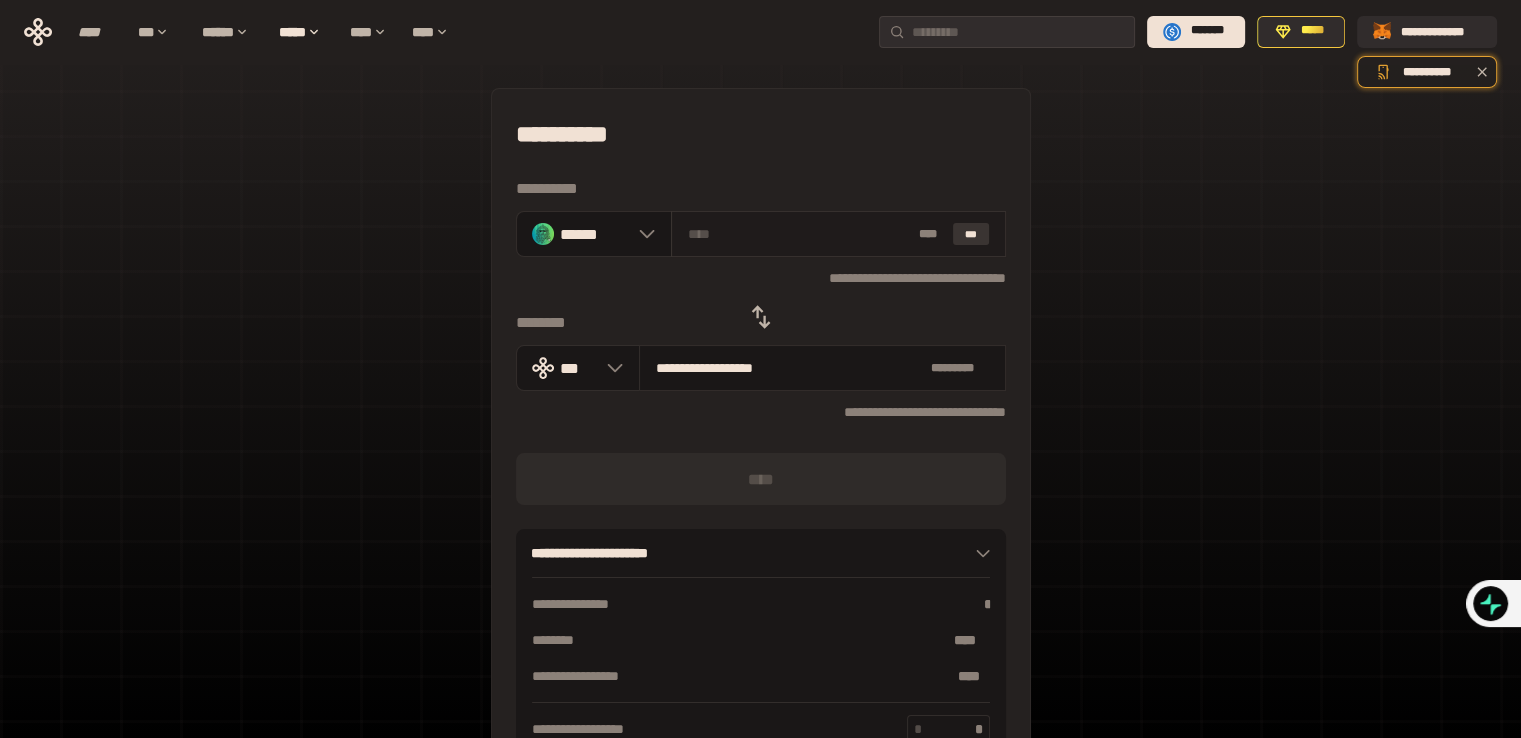 click on "***" at bounding box center (971, 234) 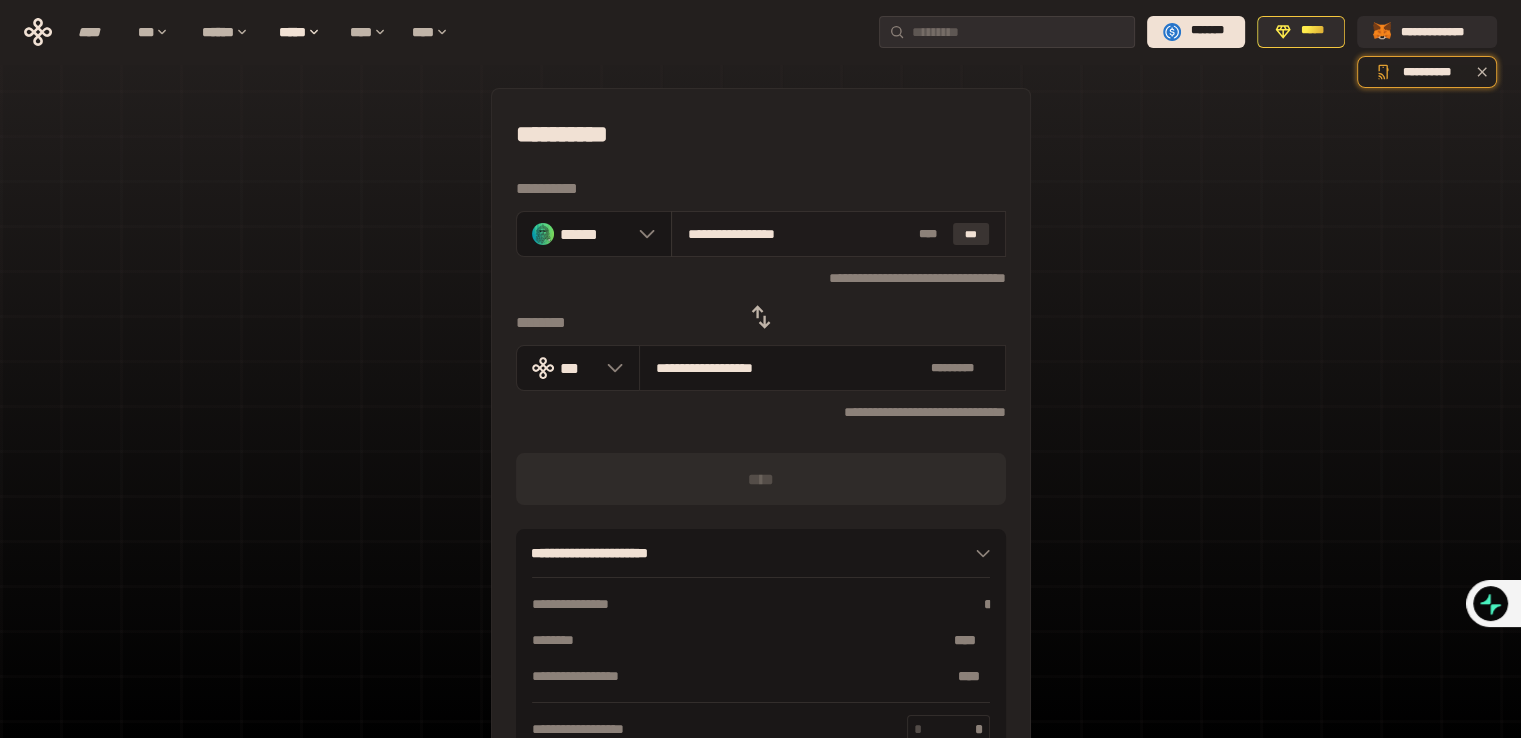 type on "**********" 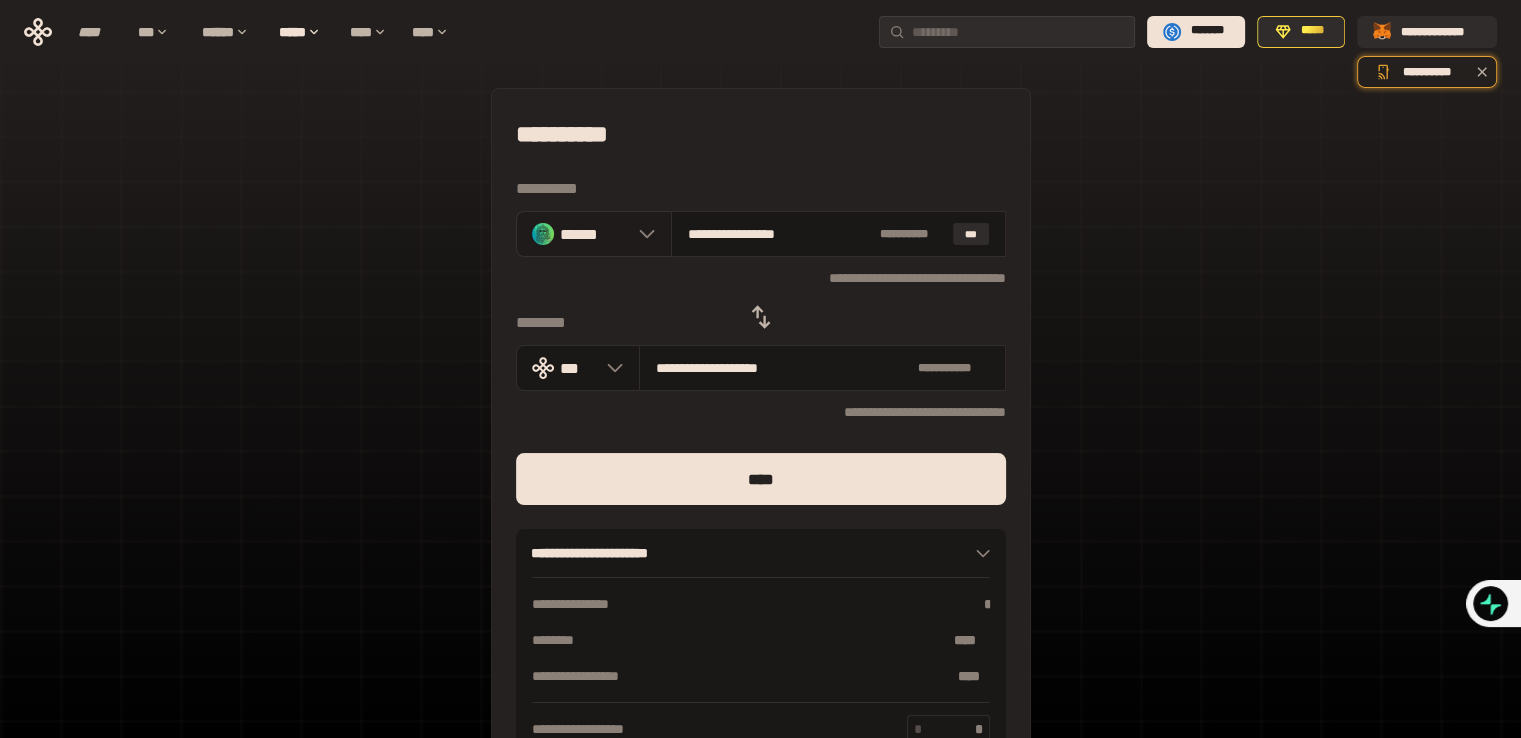 click 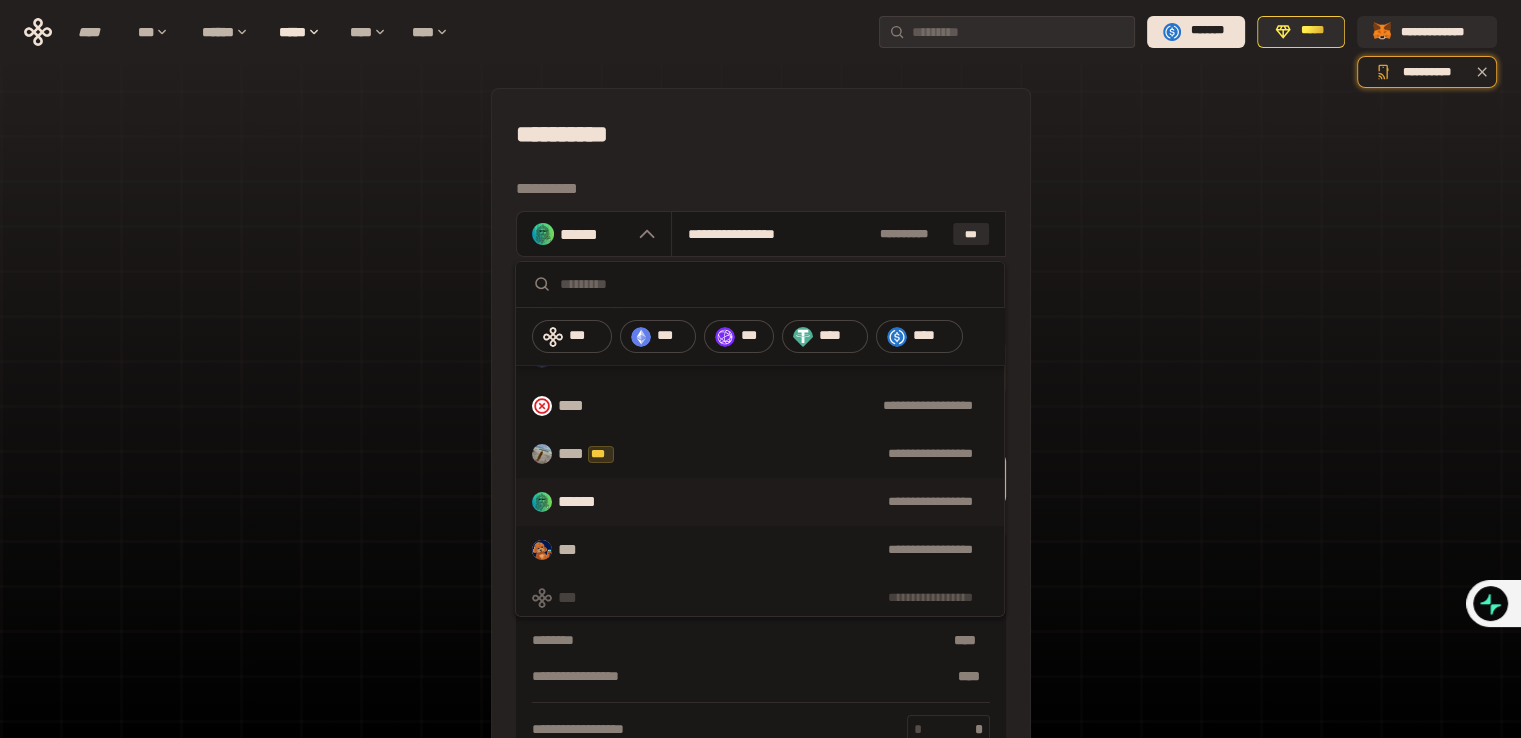 scroll, scrollTop: 120, scrollLeft: 0, axis: vertical 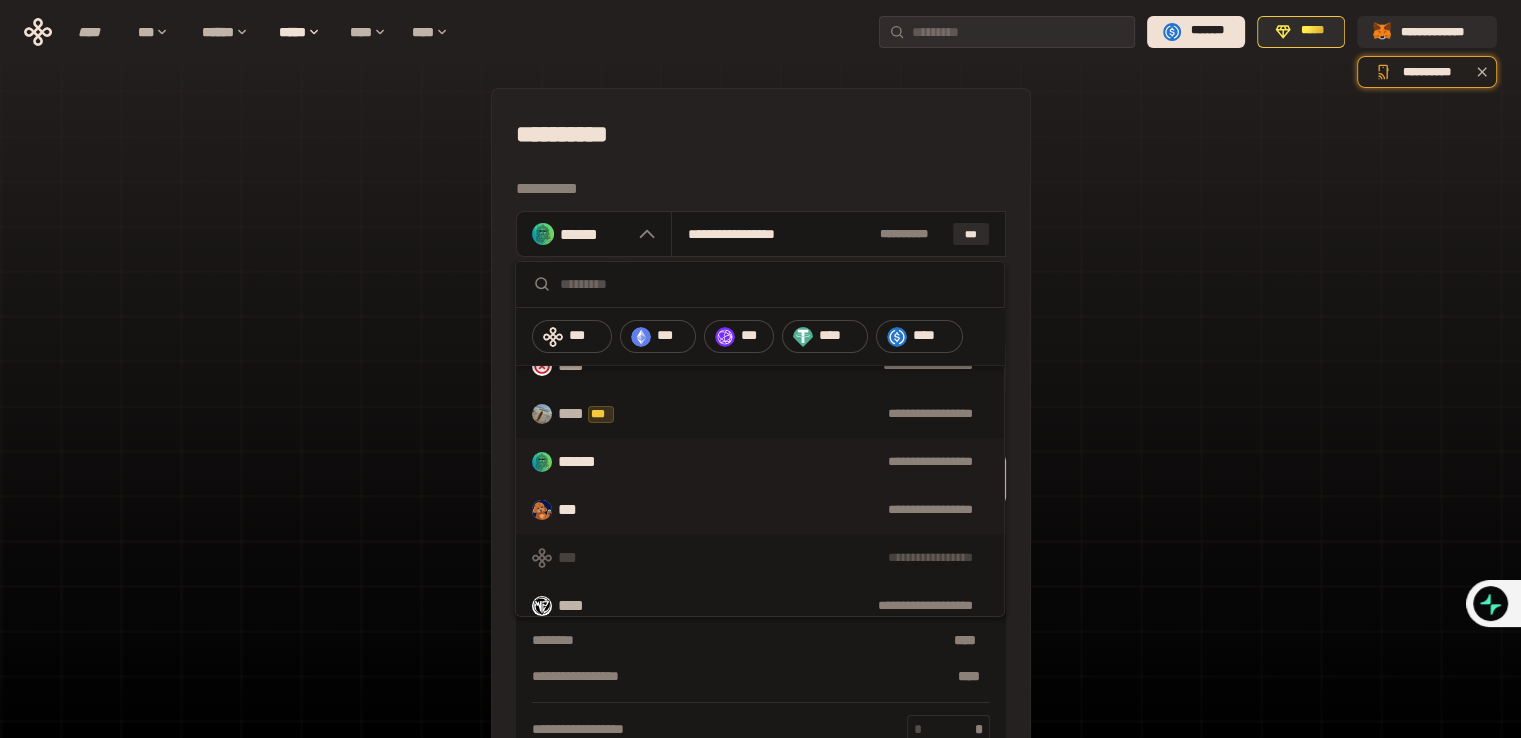 click on "***" at bounding box center [577, 510] 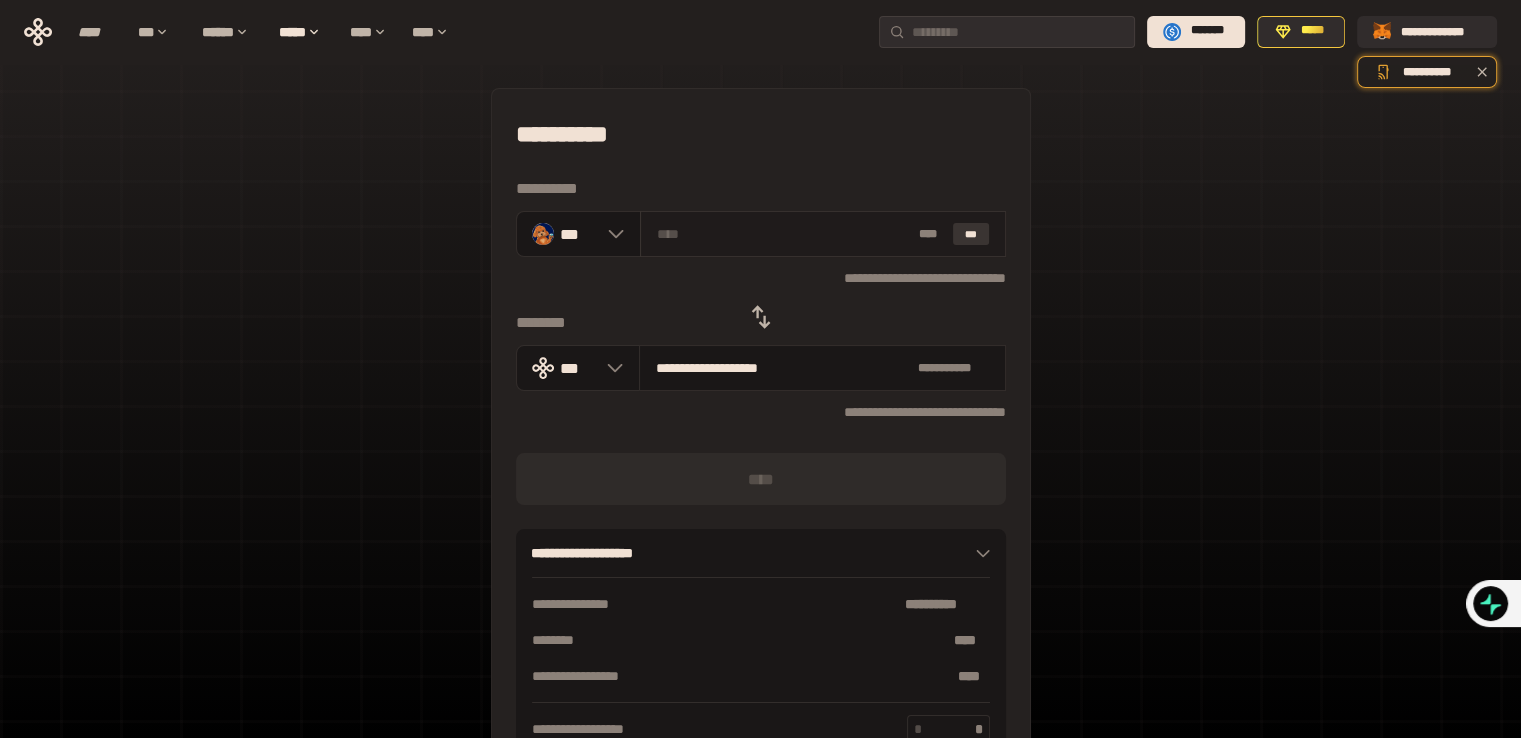 click on "***" at bounding box center [971, 234] 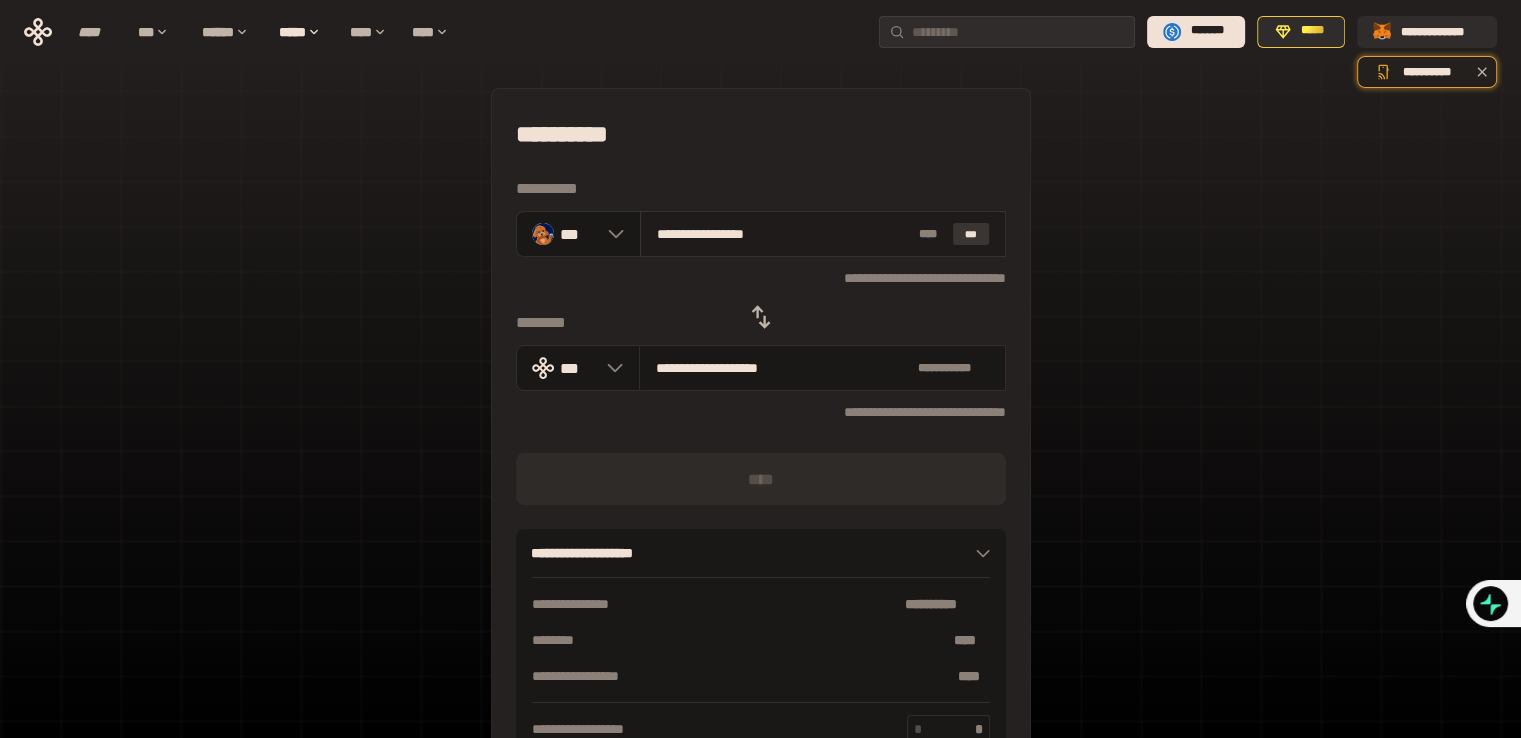type on "**********" 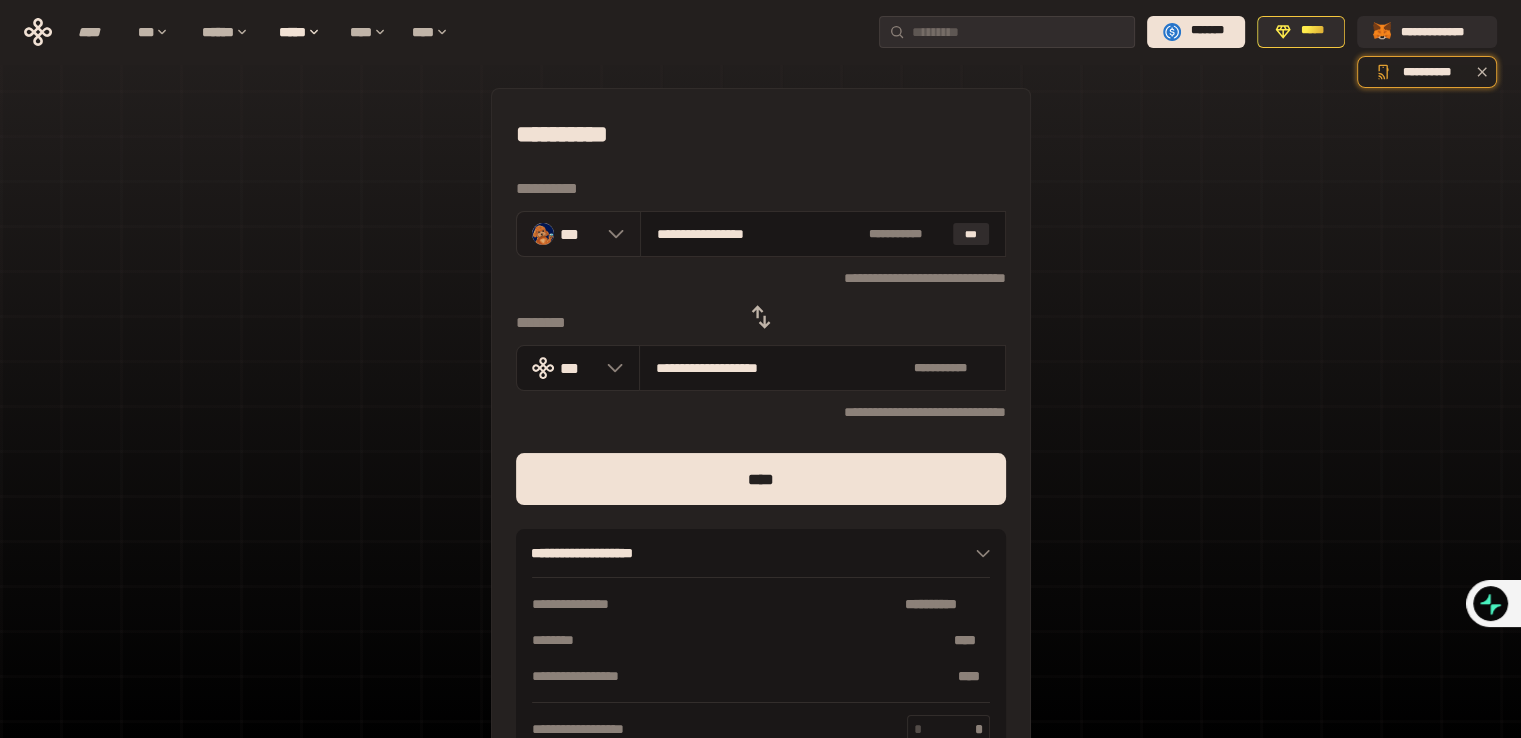 click 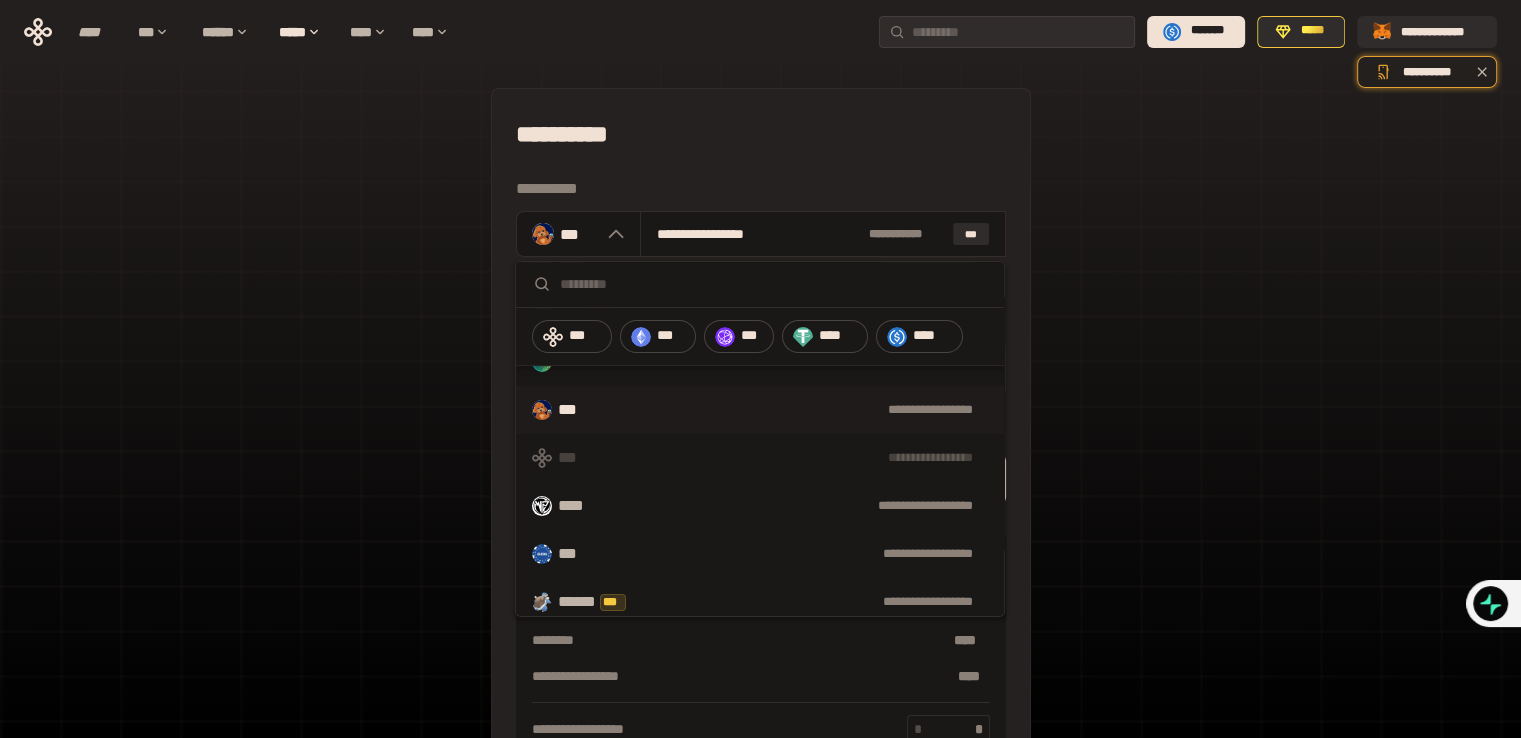 scroll, scrollTop: 240, scrollLeft: 0, axis: vertical 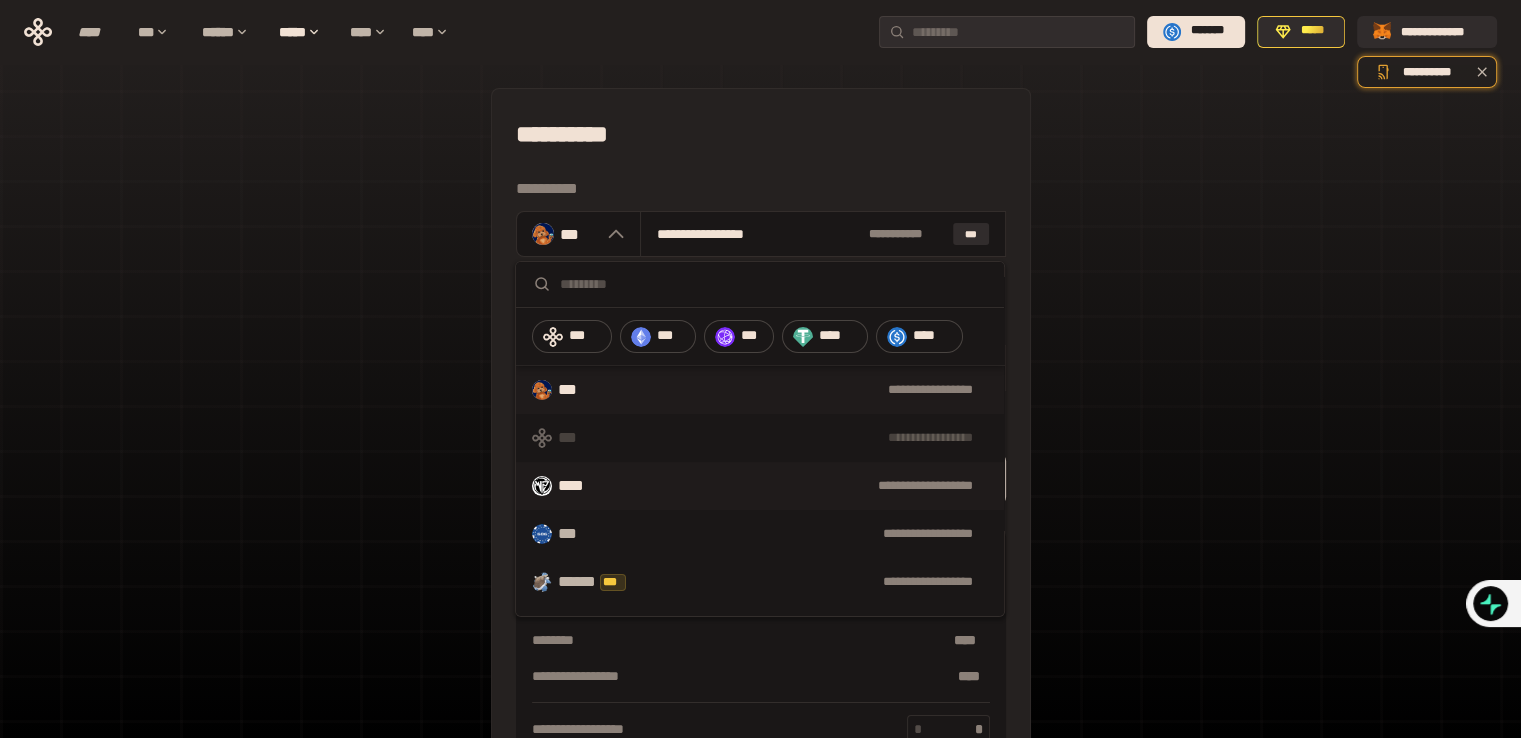 click on "**********" at bounding box center [760, 486] 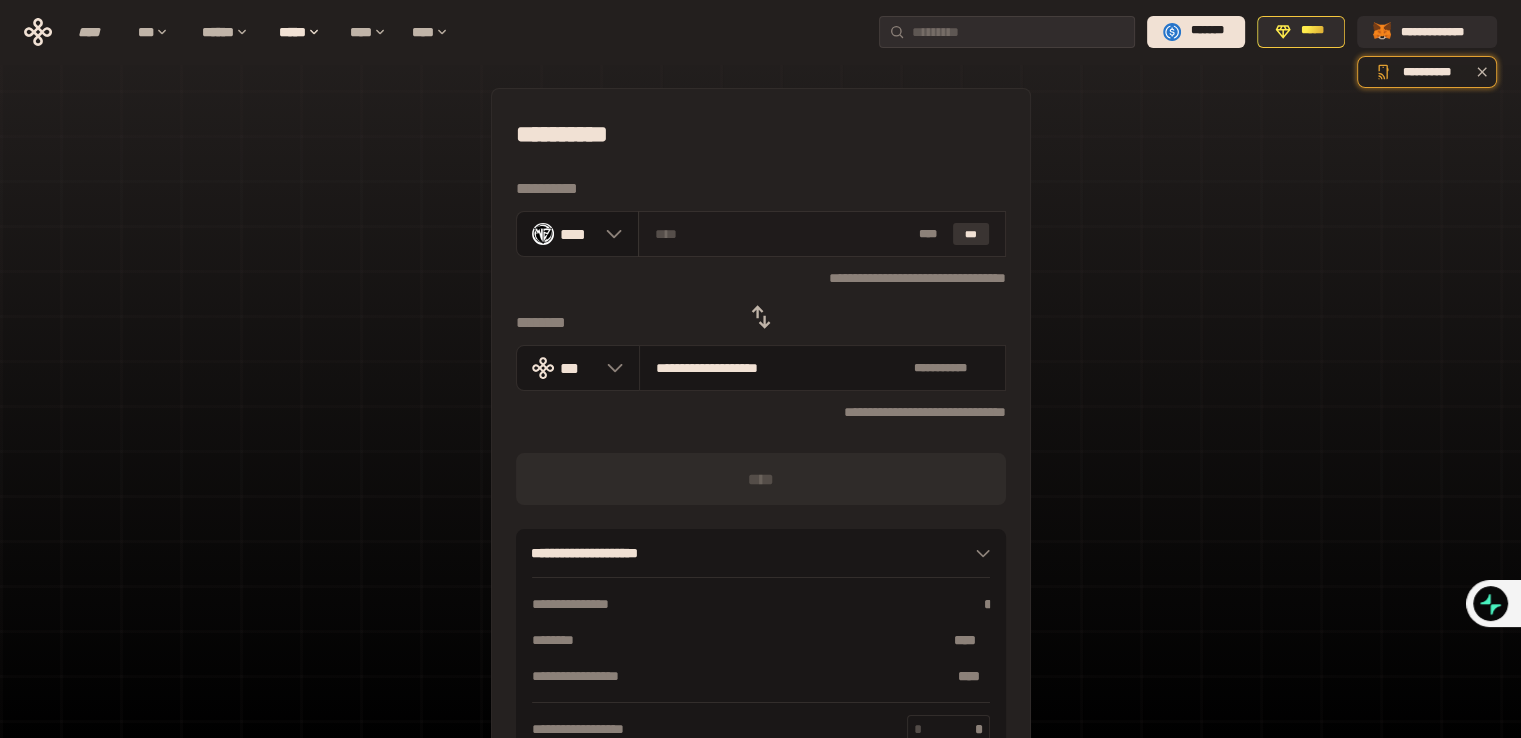 click on "***" at bounding box center (971, 234) 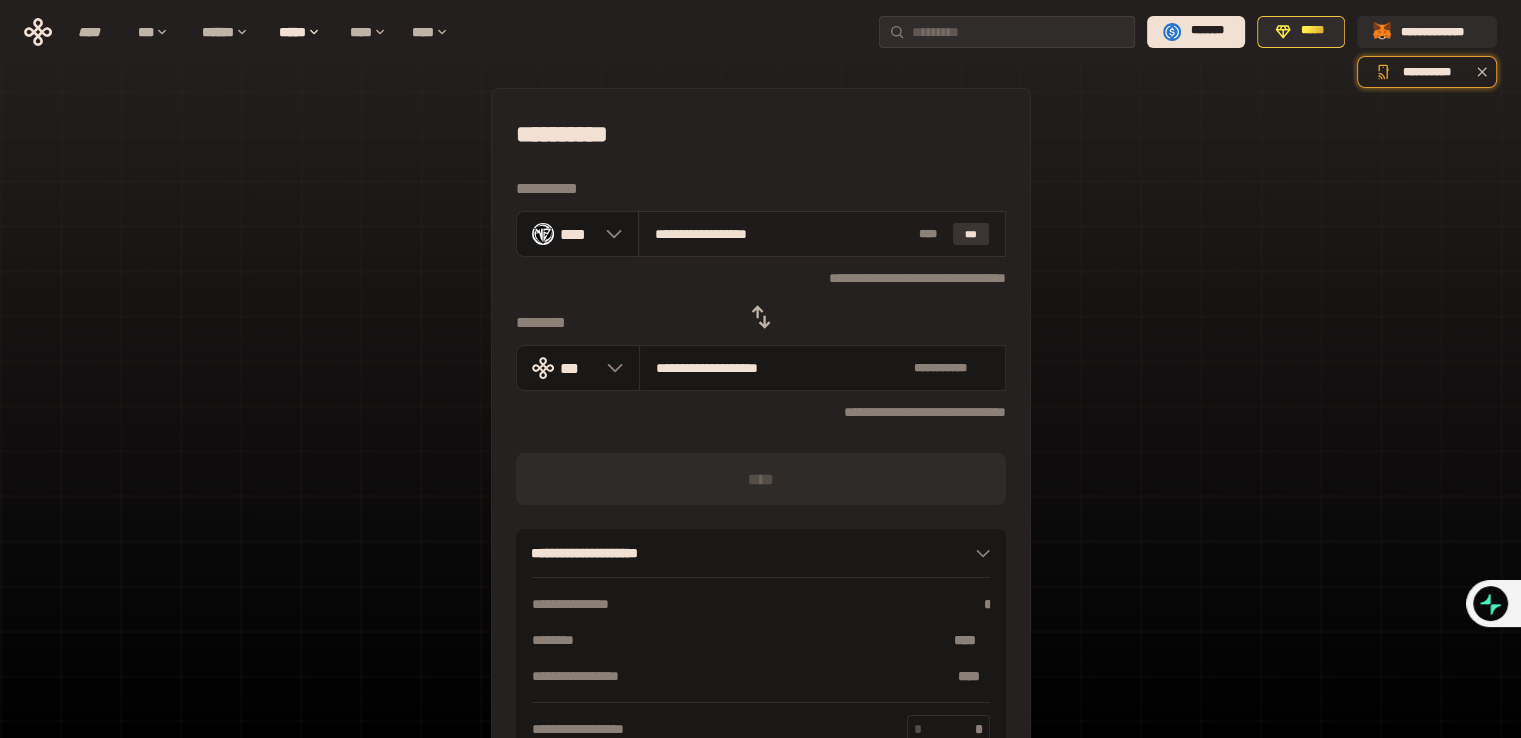 type on "**********" 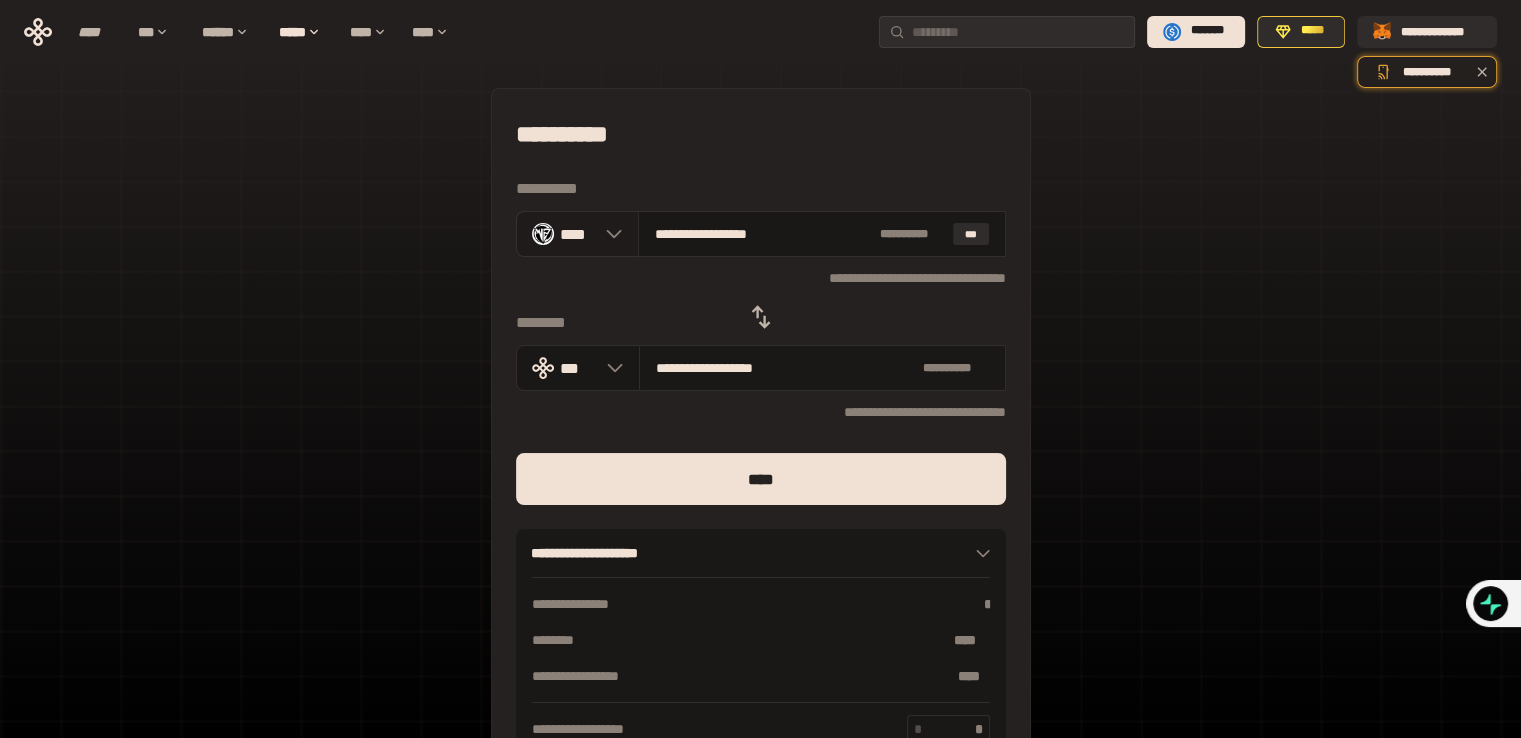 click 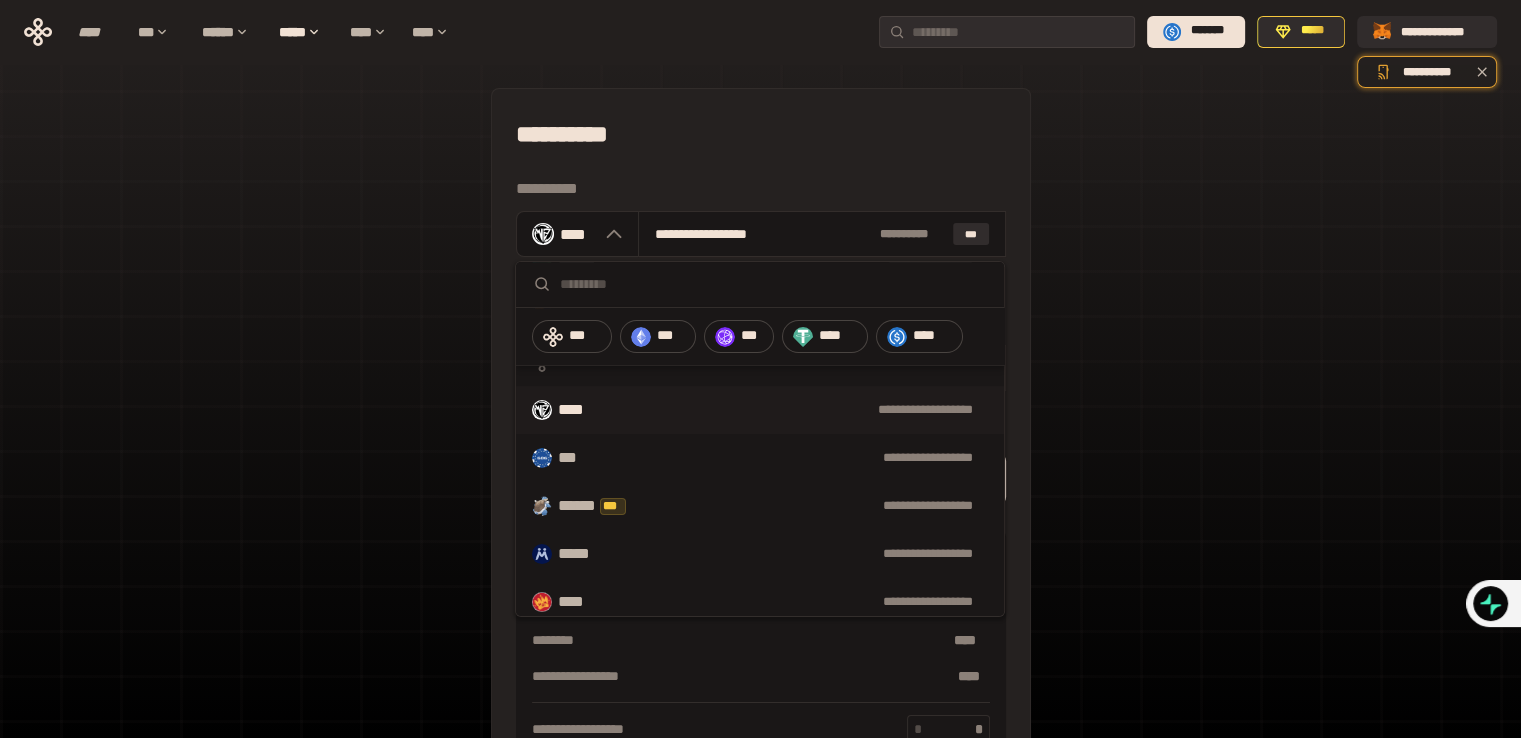 scroll, scrollTop: 320, scrollLeft: 0, axis: vertical 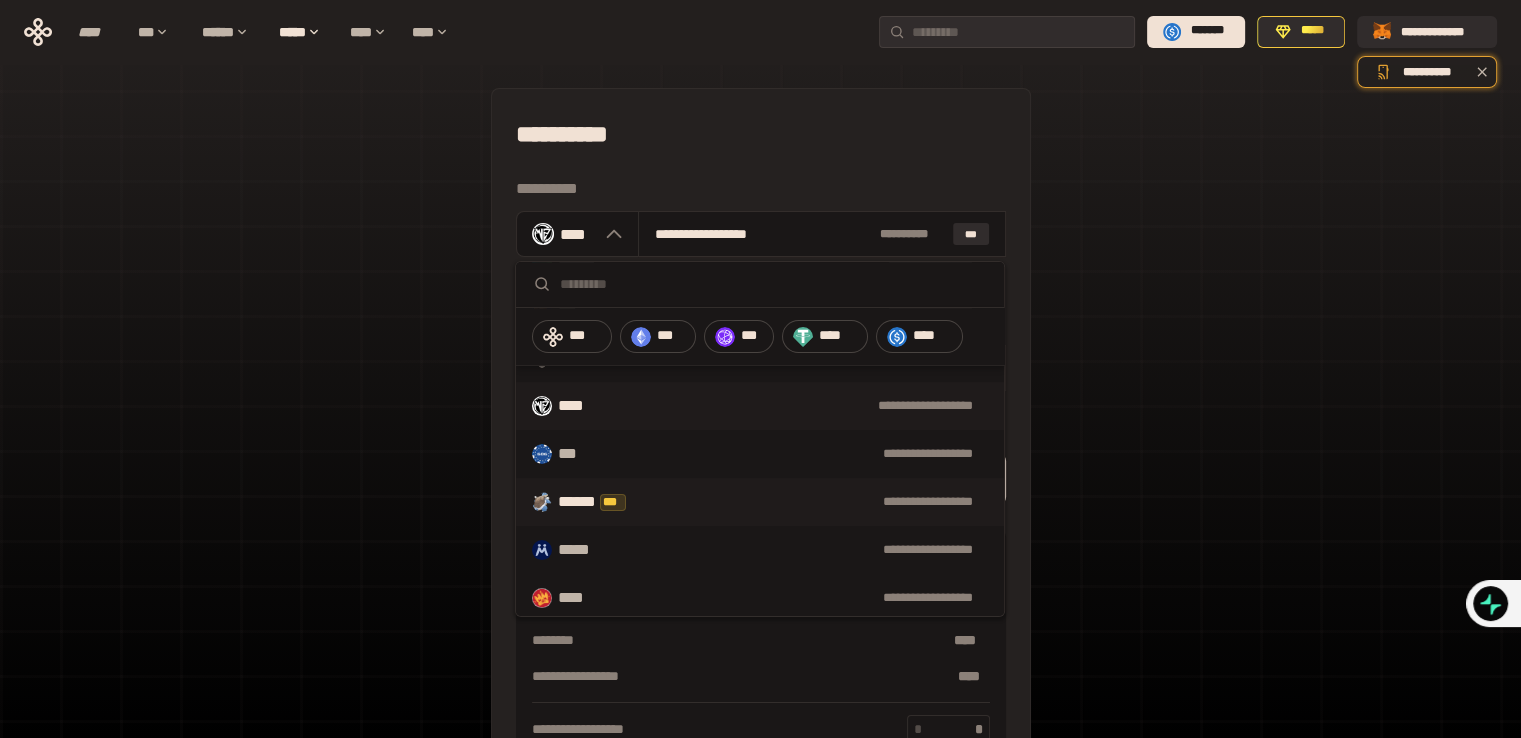 click on "******   ***" at bounding box center [604, 502] 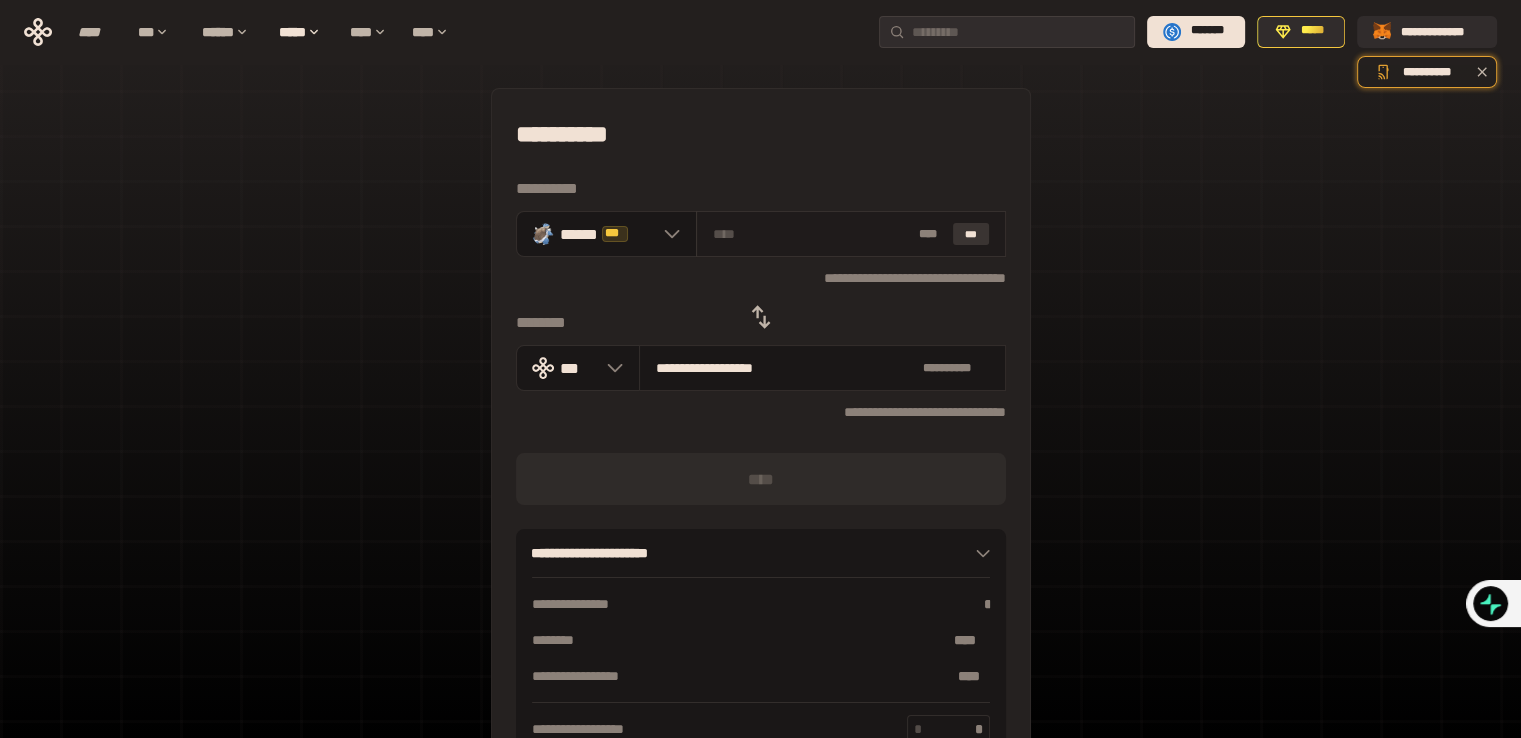click on "***" at bounding box center [971, 234] 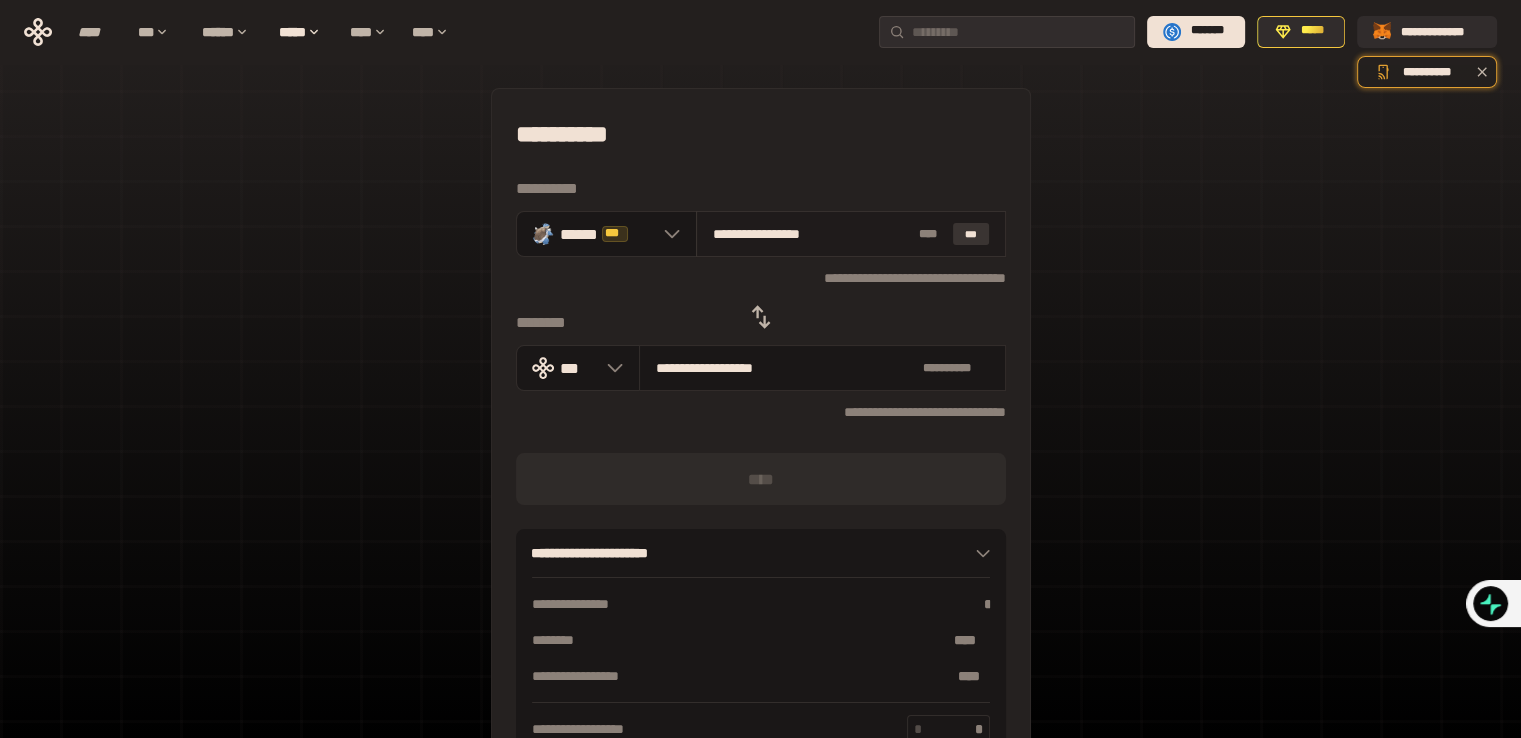 type on "**********" 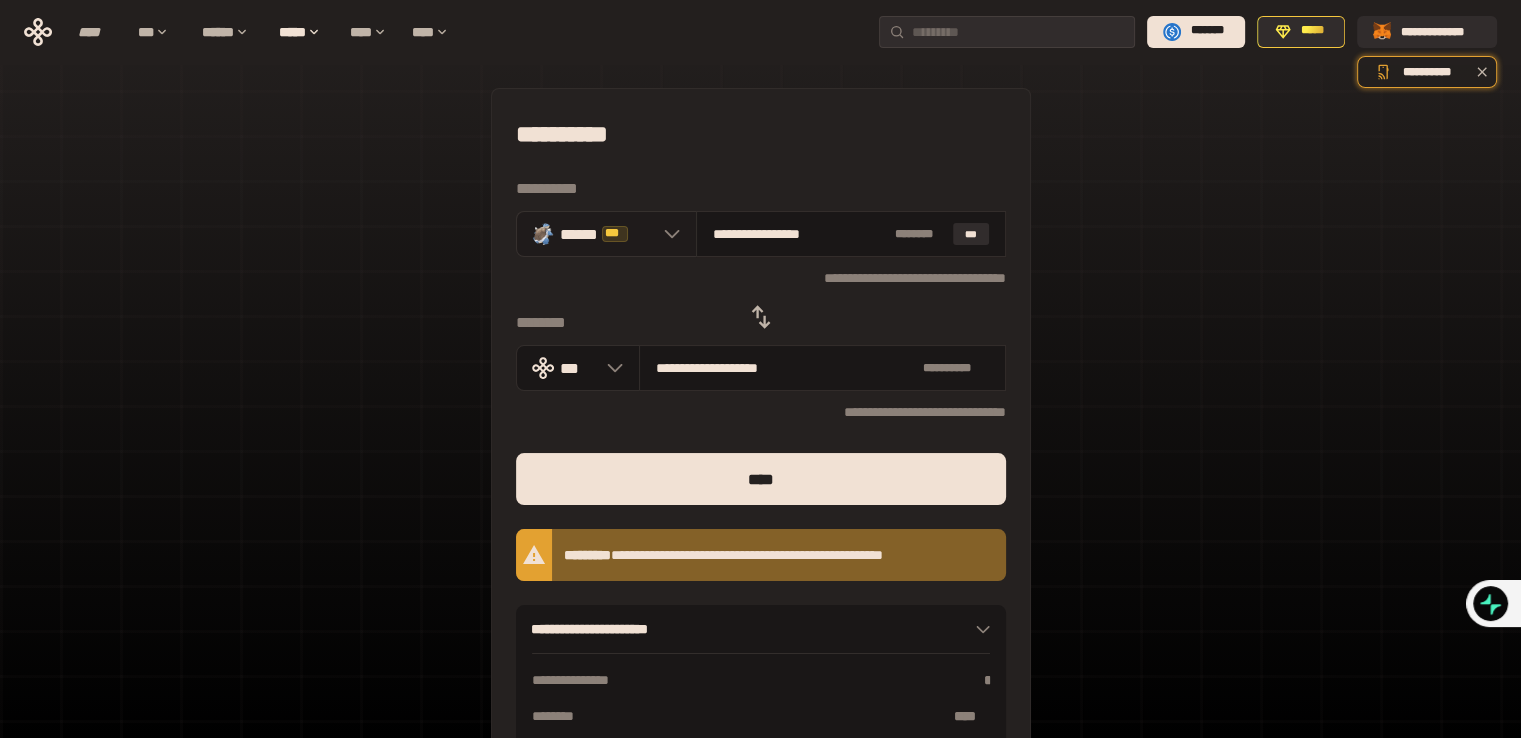 click 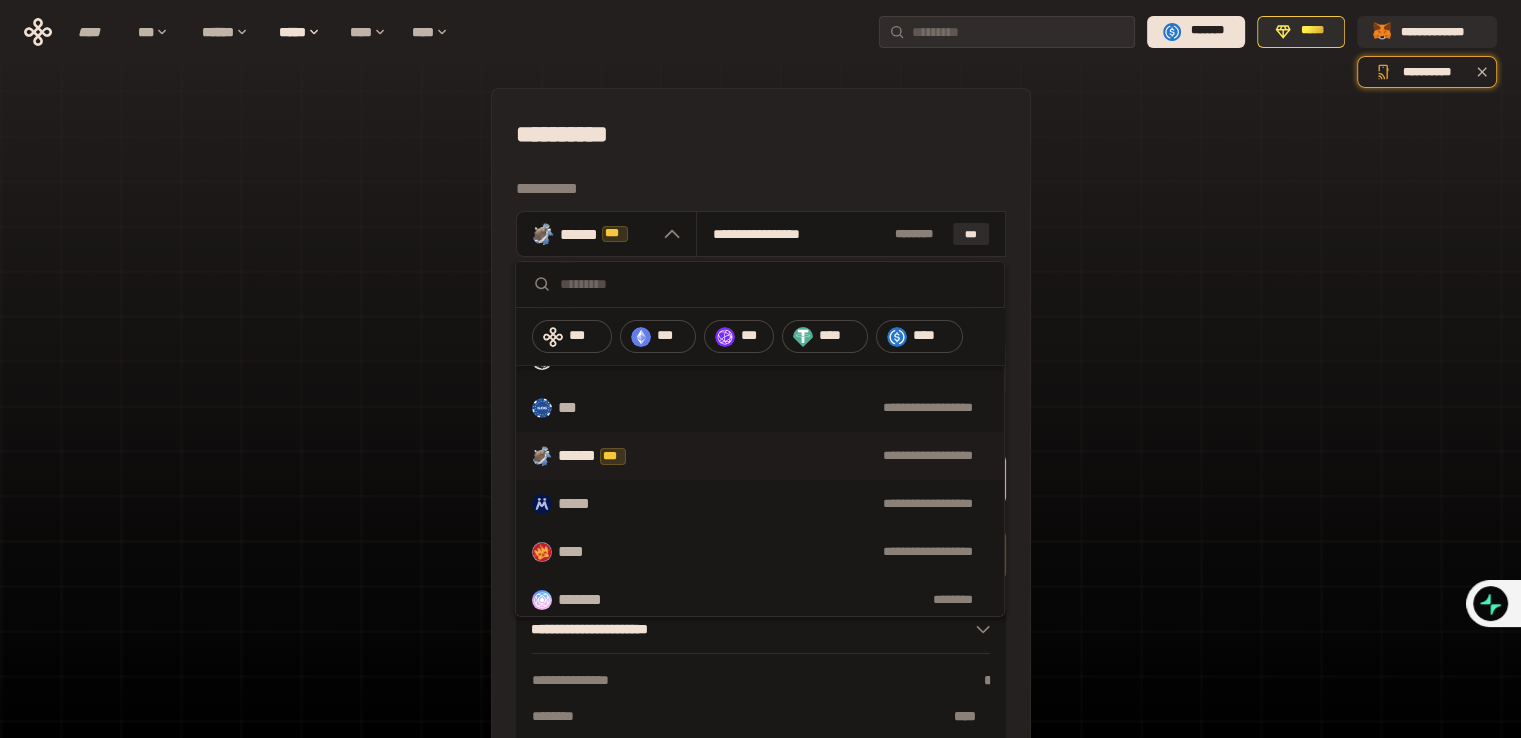 scroll, scrollTop: 400, scrollLeft: 0, axis: vertical 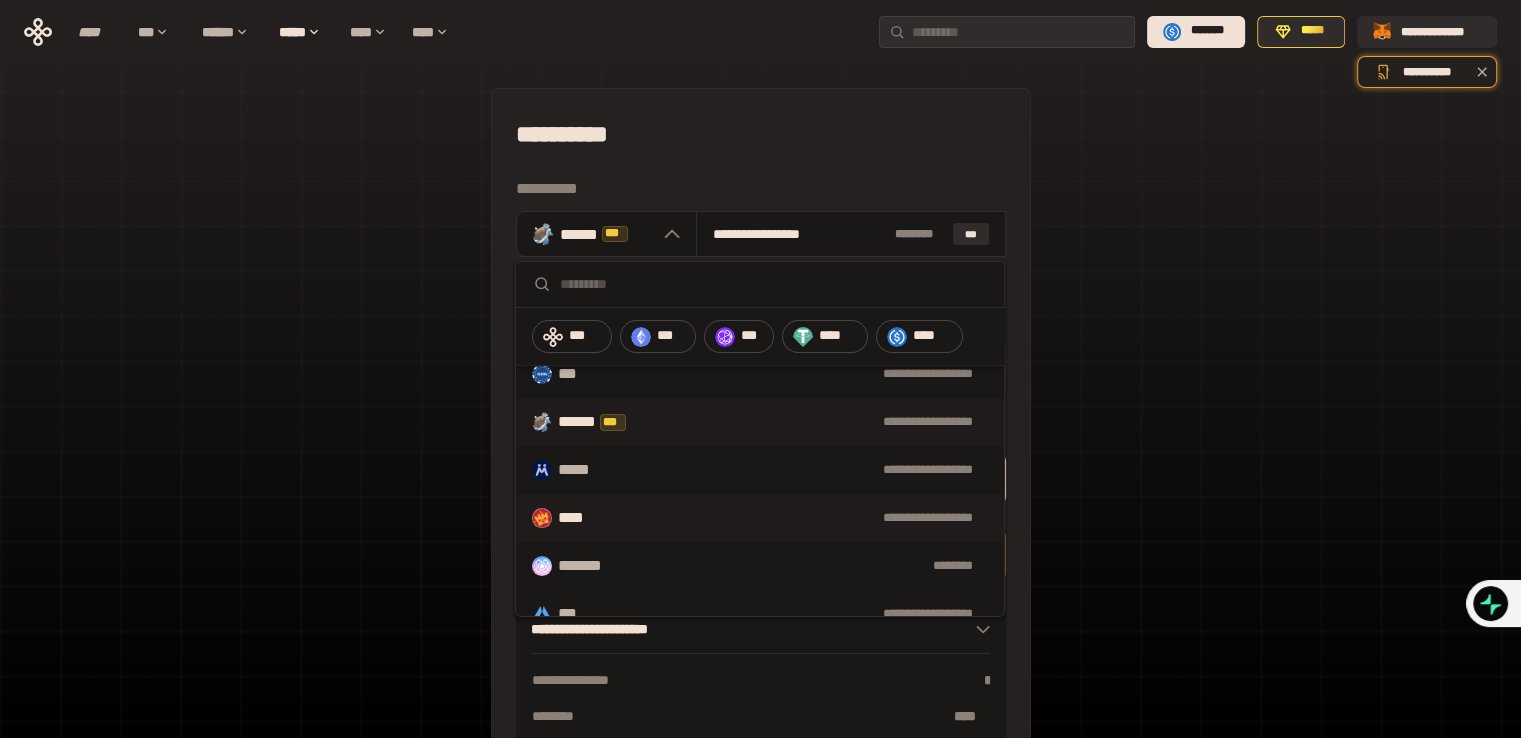 click on "****" at bounding box center [582, 518] 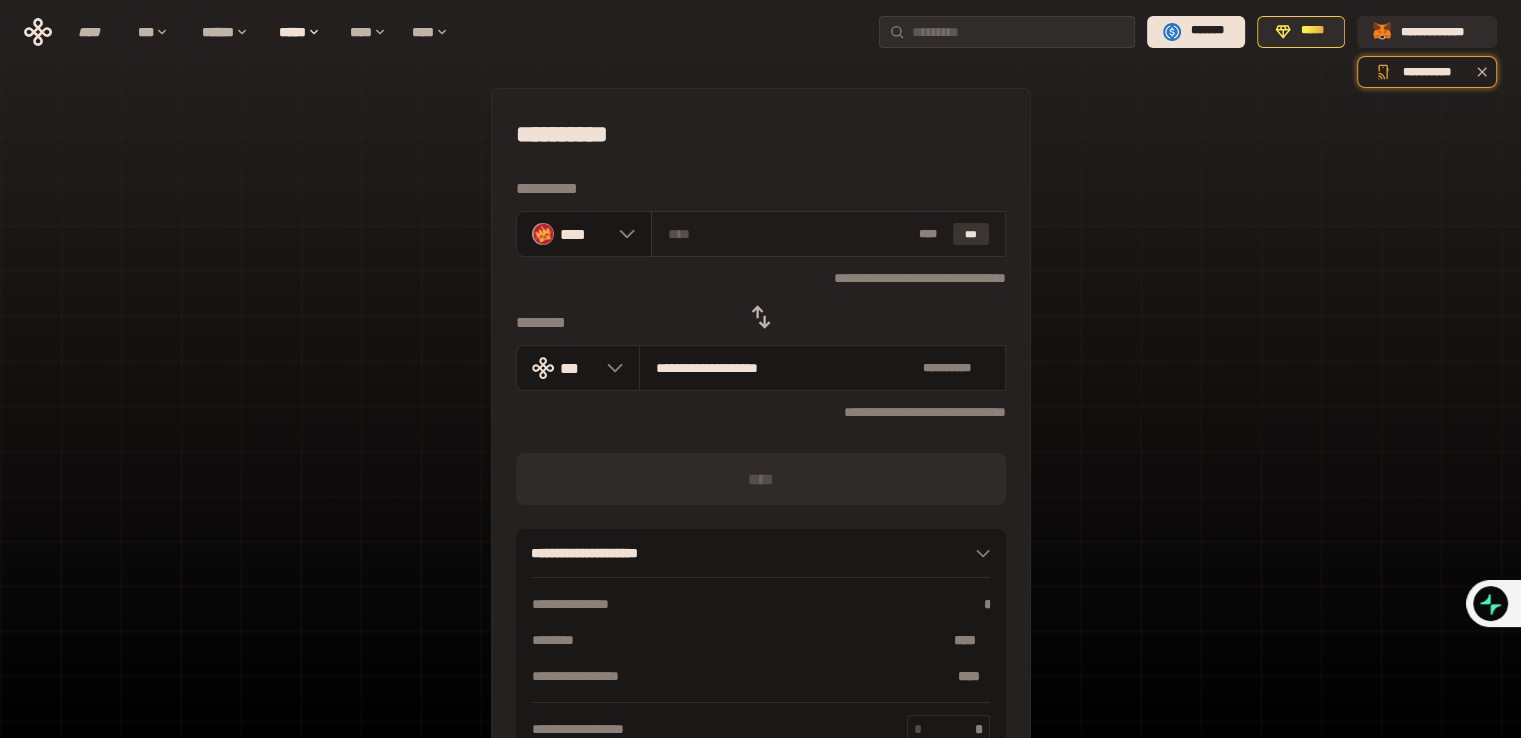 click on "***" at bounding box center [971, 234] 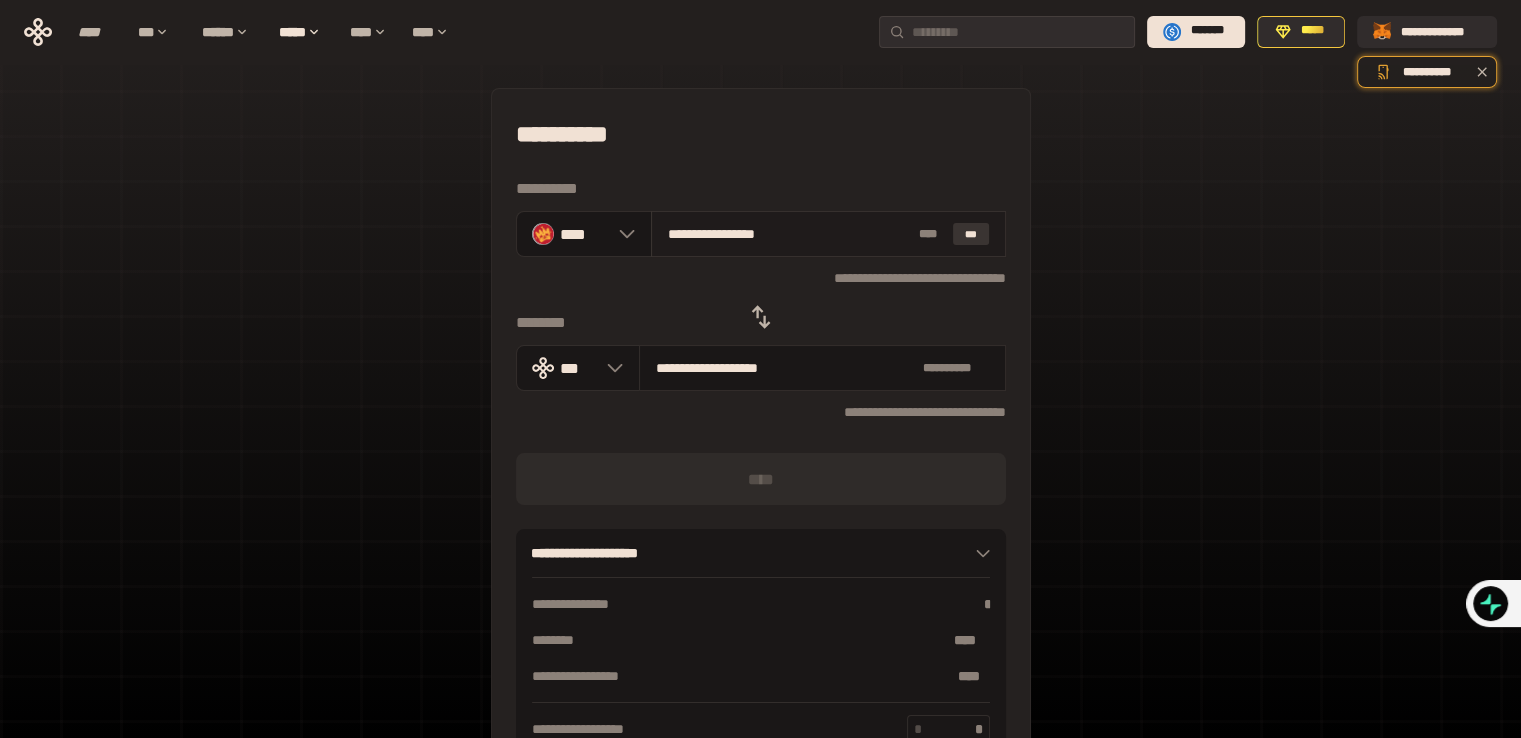 type on "**********" 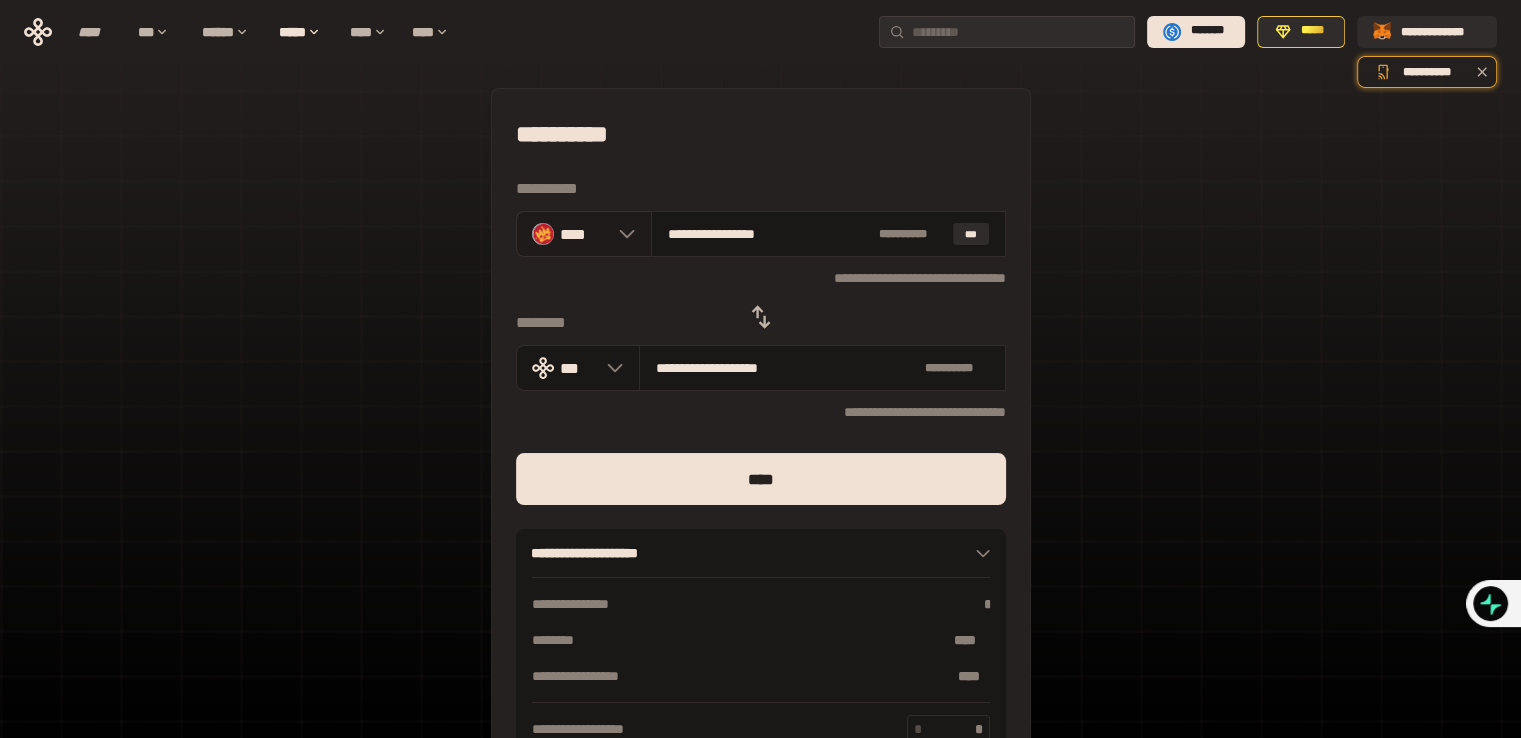 click 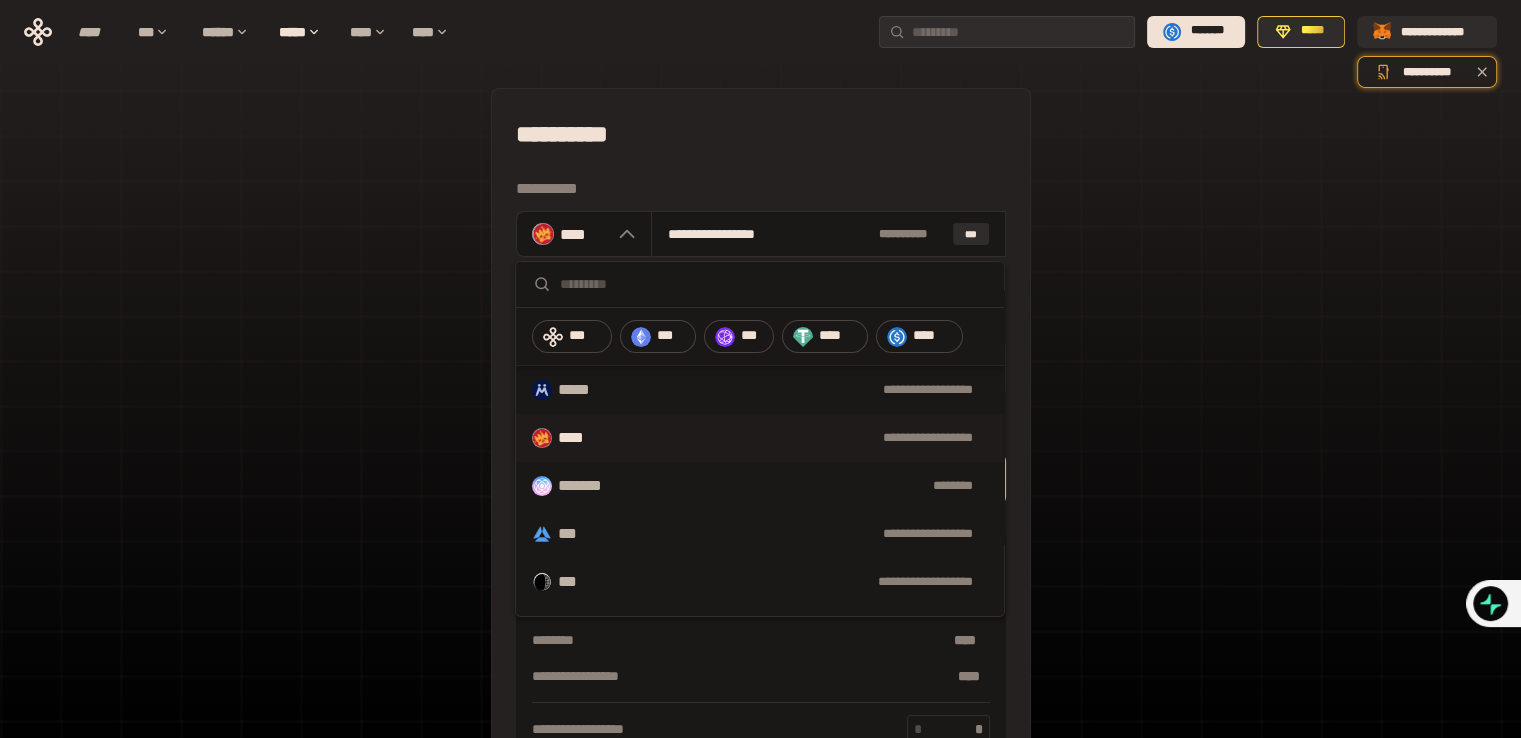 scroll, scrollTop: 520, scrollLeft: 0, axis: vertical 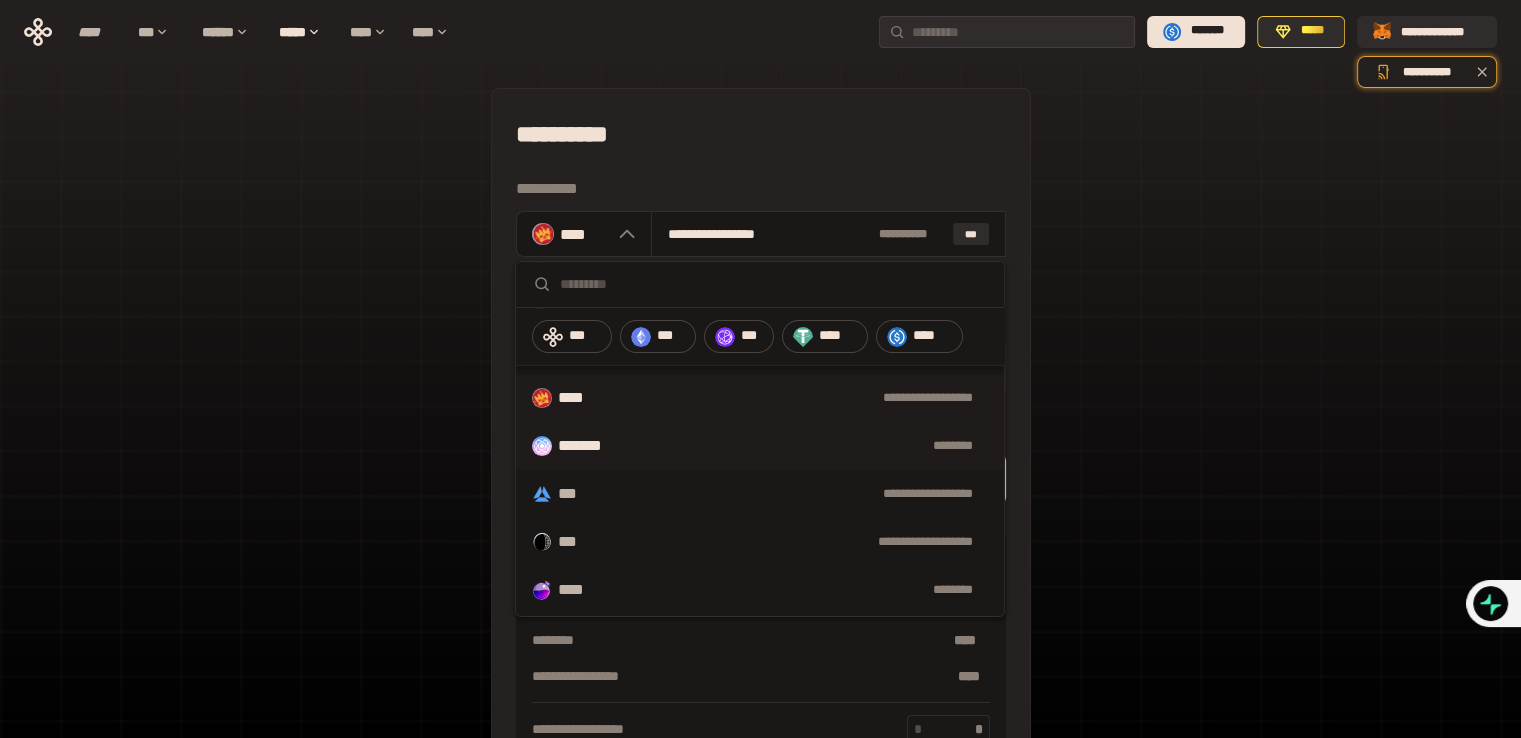 click on "[FIRST] [LAST]" at bounding box center [760, 446] 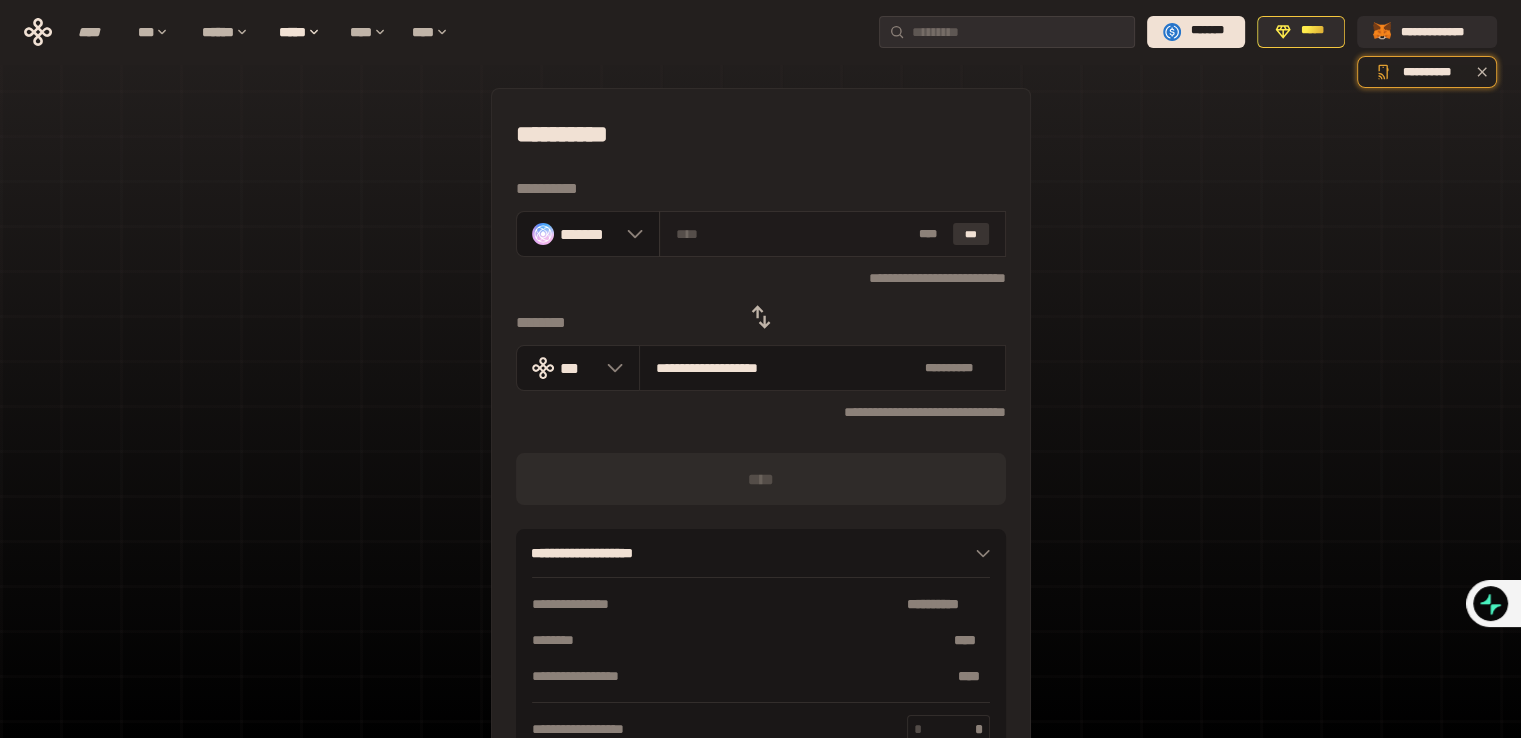 click on "***" at bounding box center [971, 234] 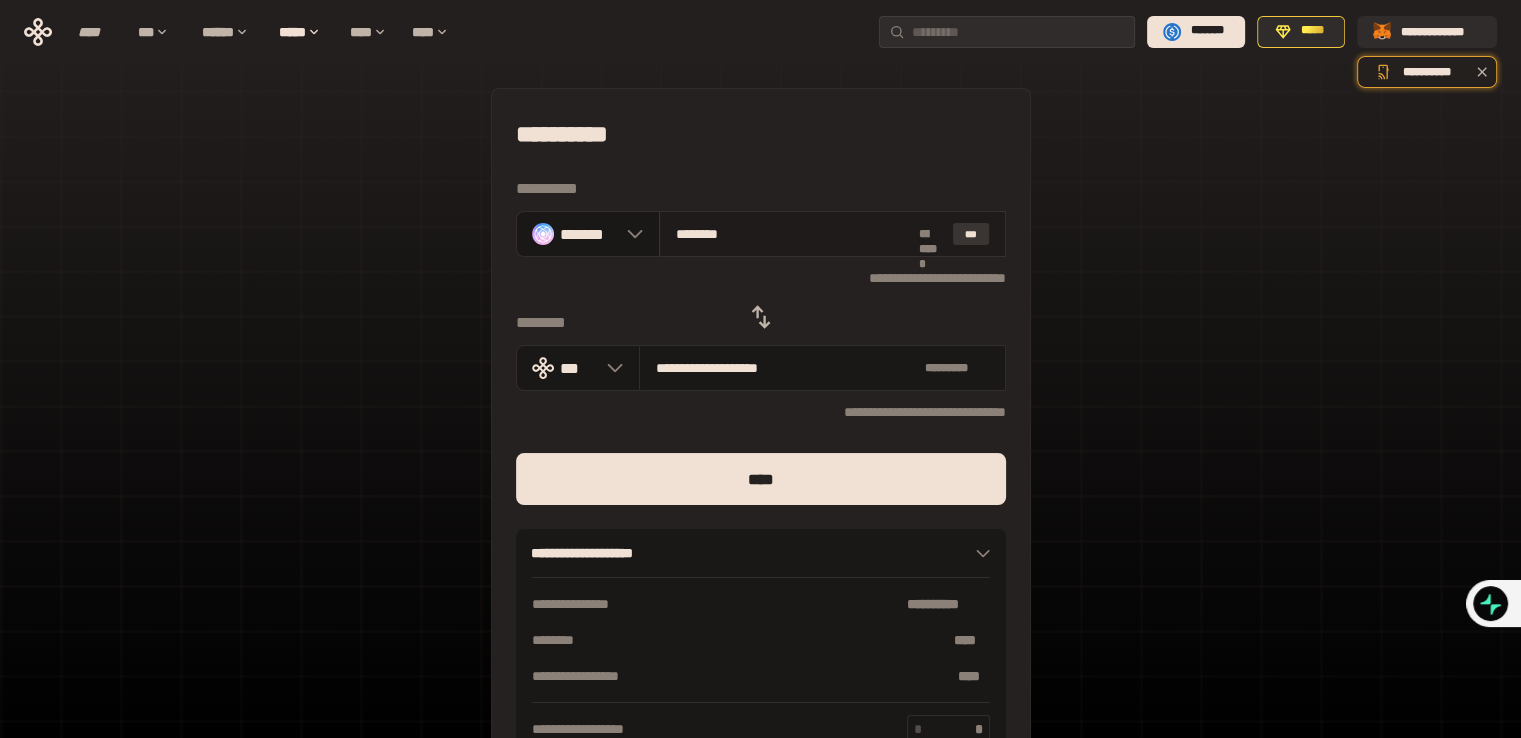 type on "**********" 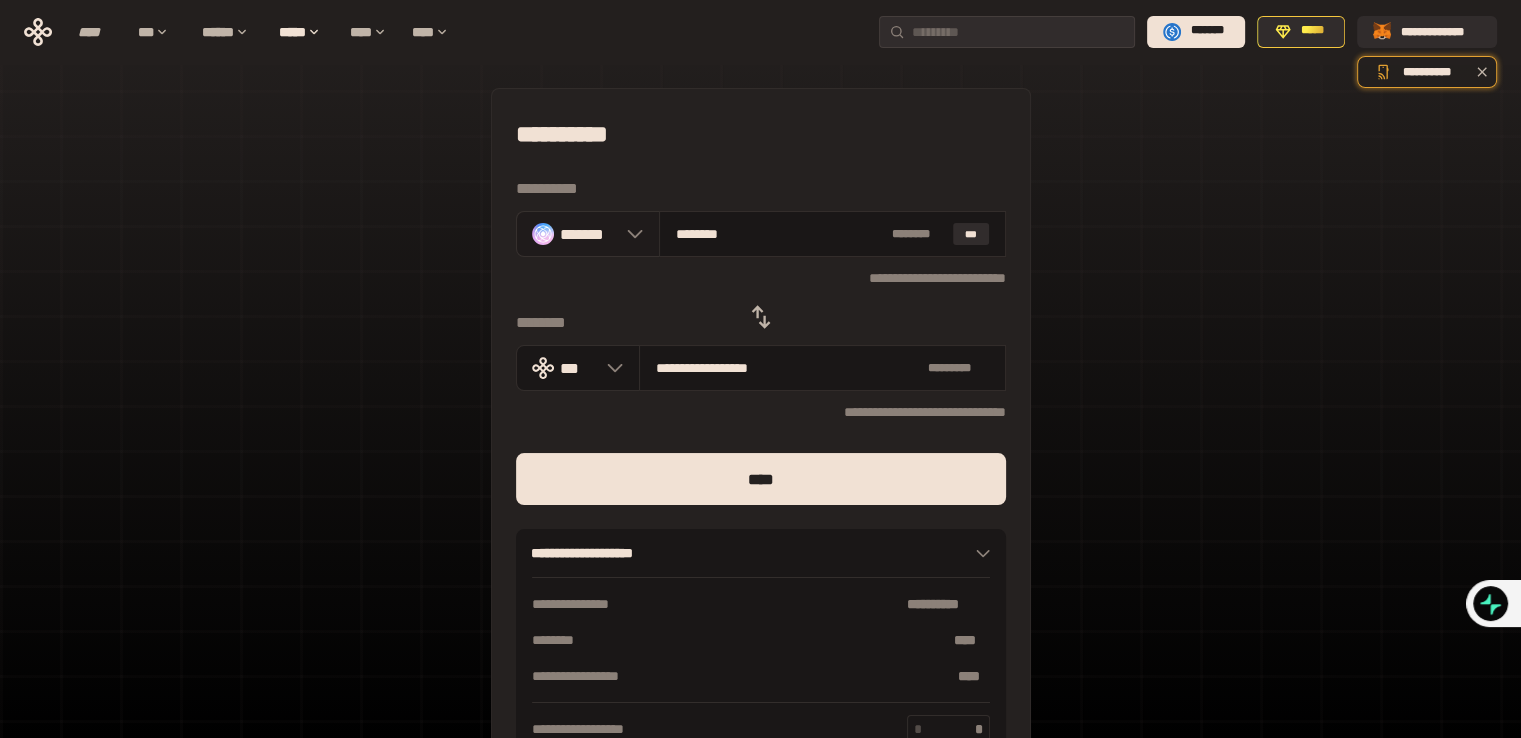 click 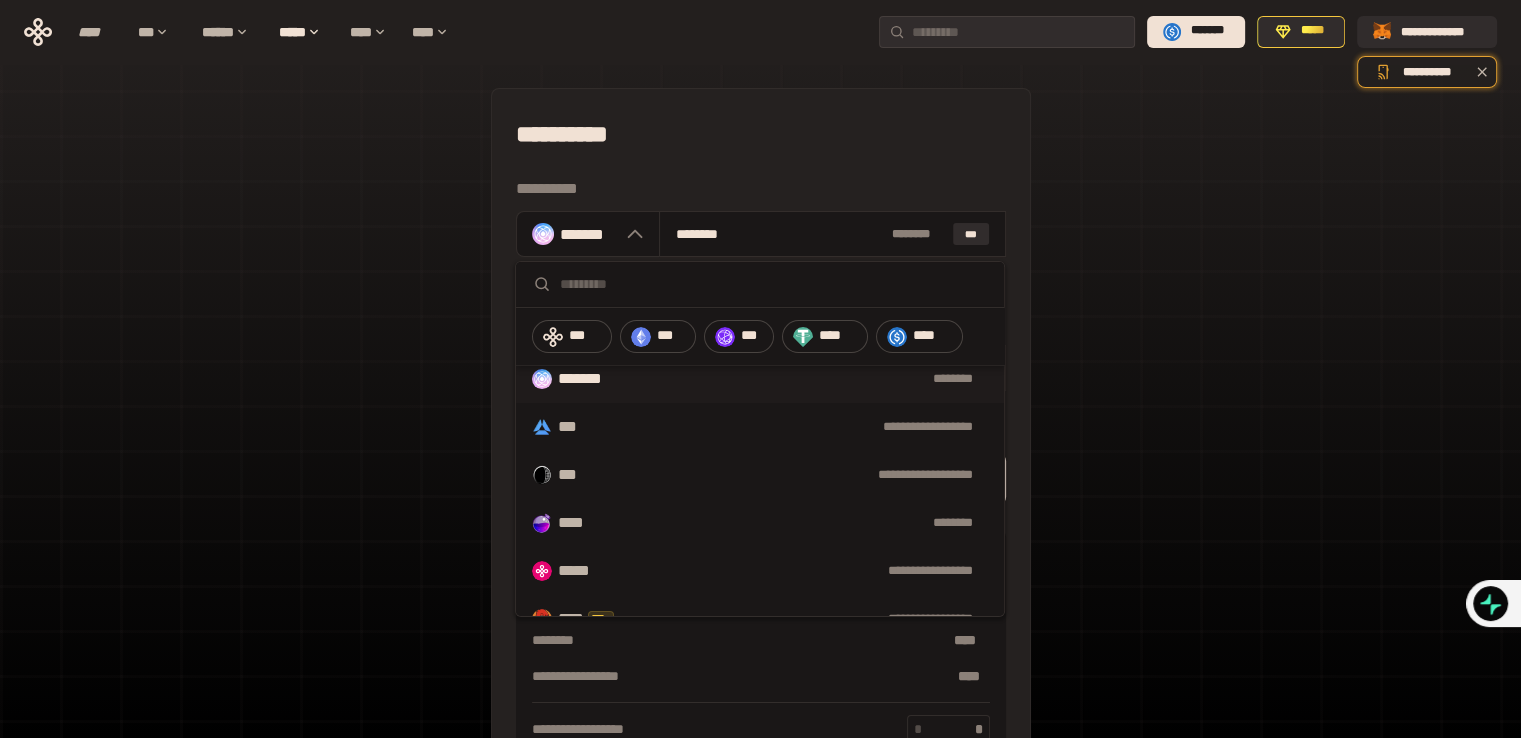 scroll, scrollTop: 600, scrollLeft: 0, axis: vertical 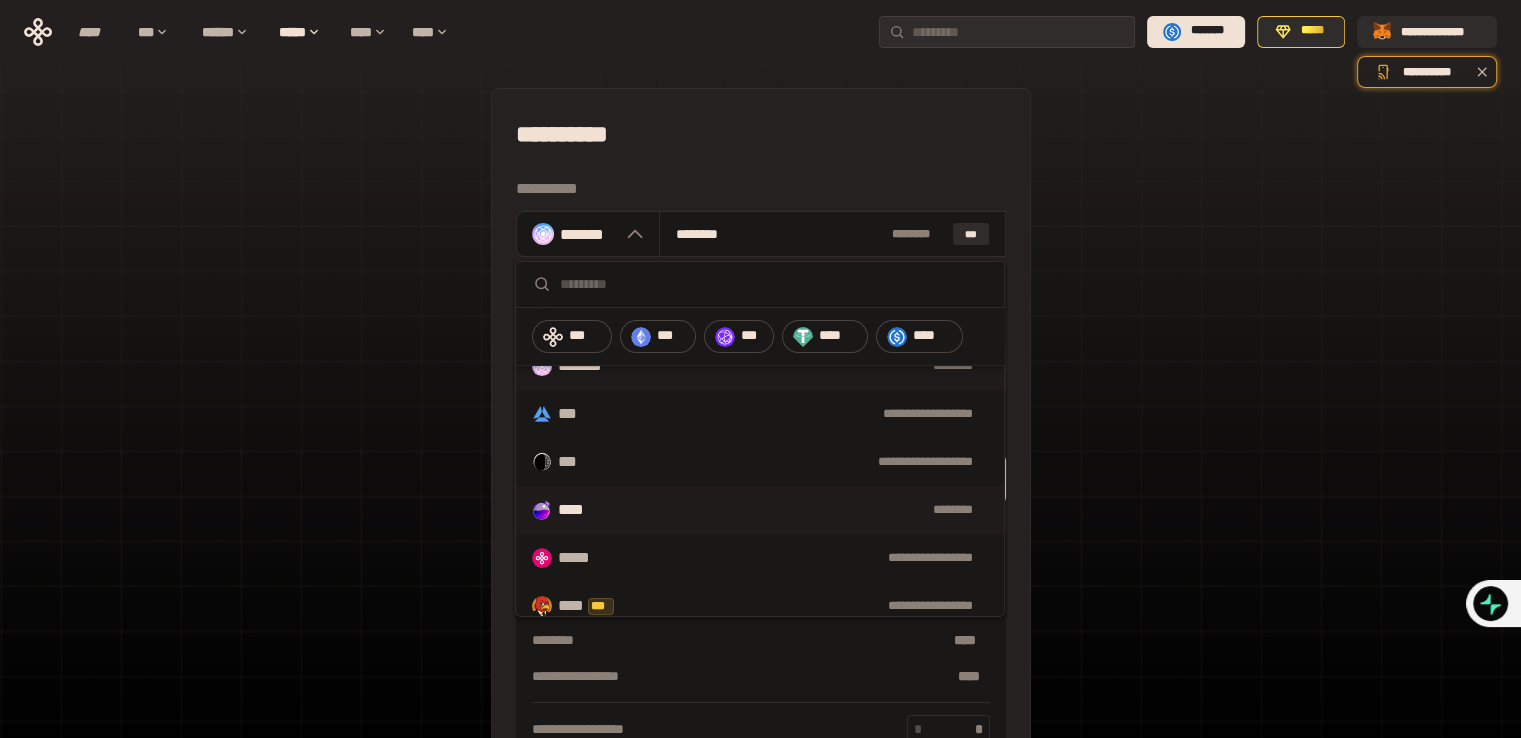 click on "**** ********" at bounding box center (760, 510) 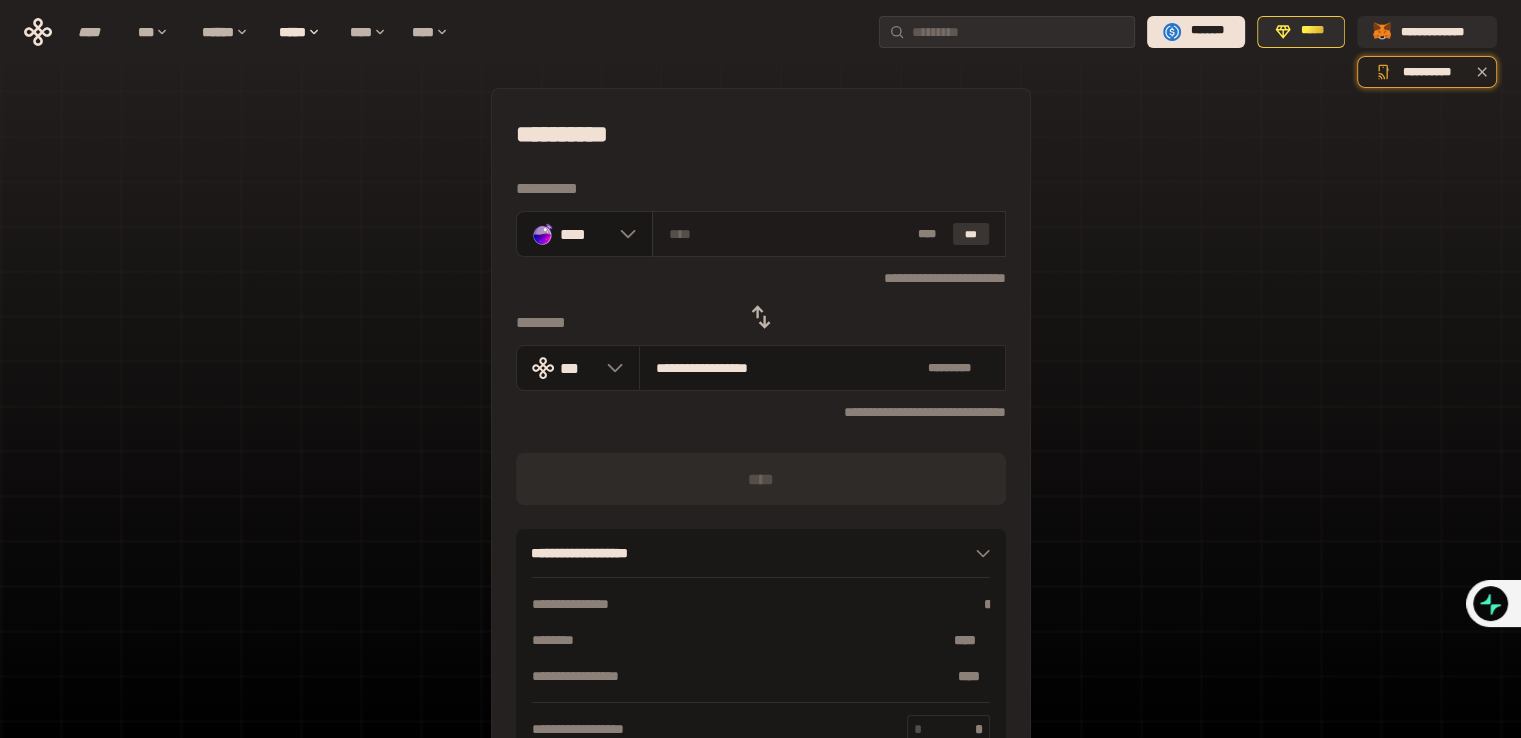 click on "***" at bounding box center (971, 234) 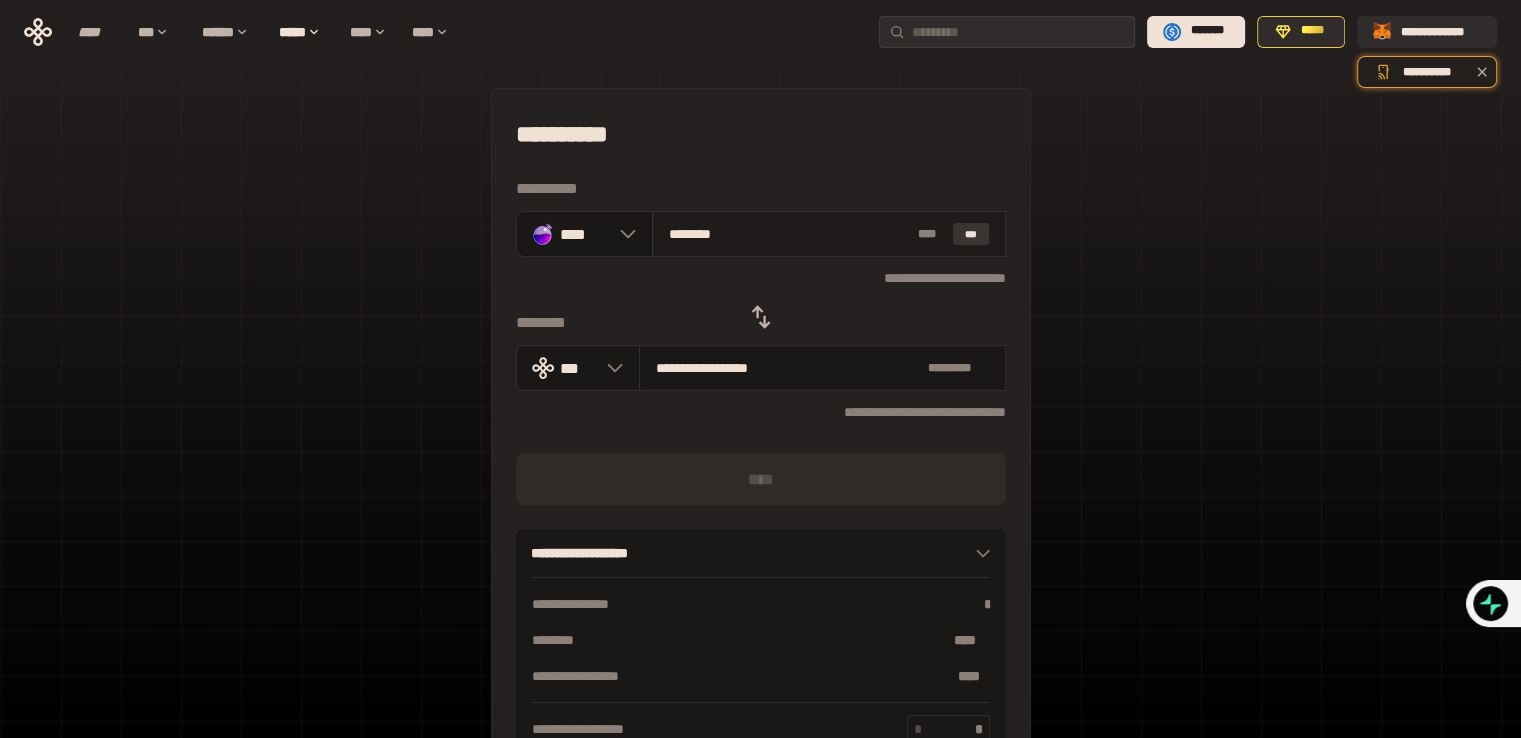 type on "**********" 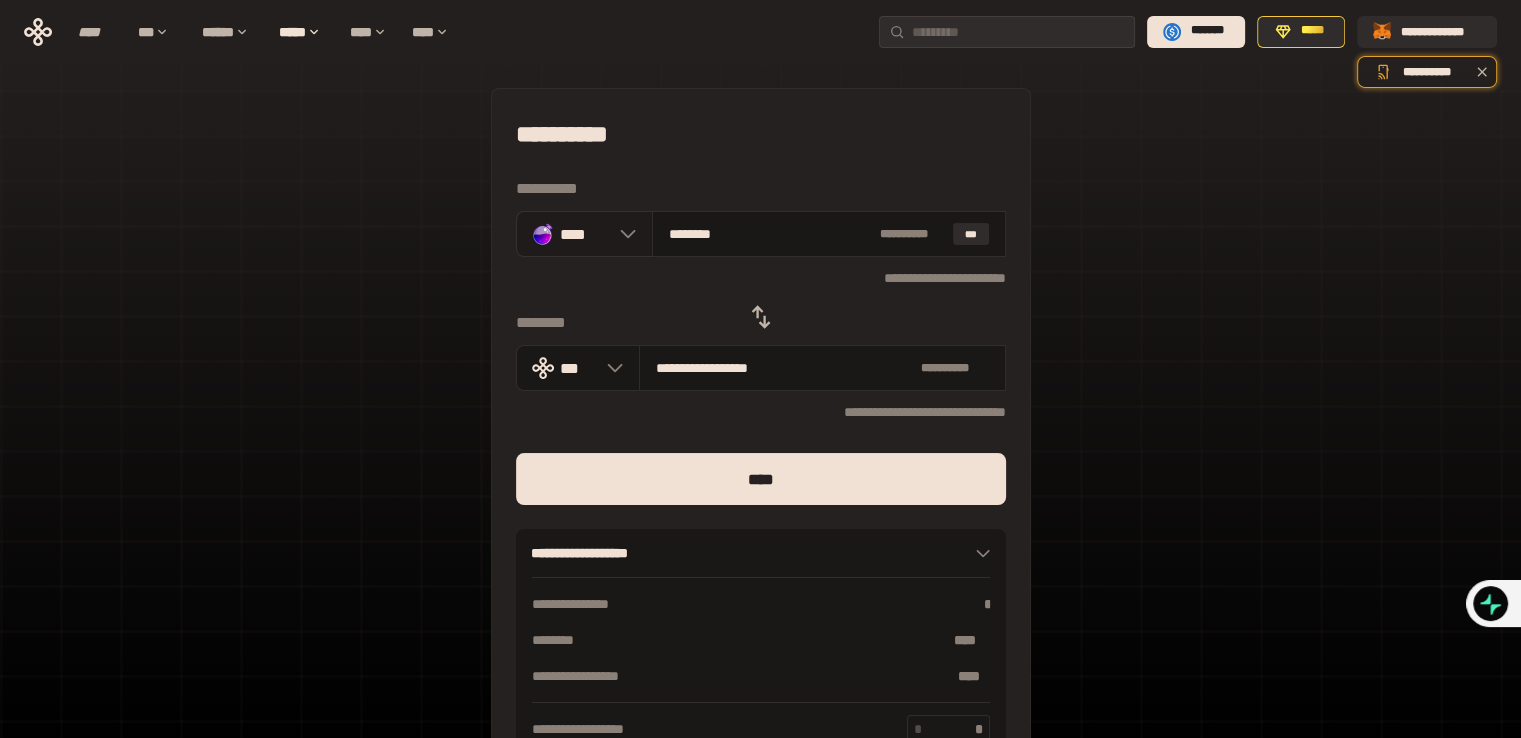 click 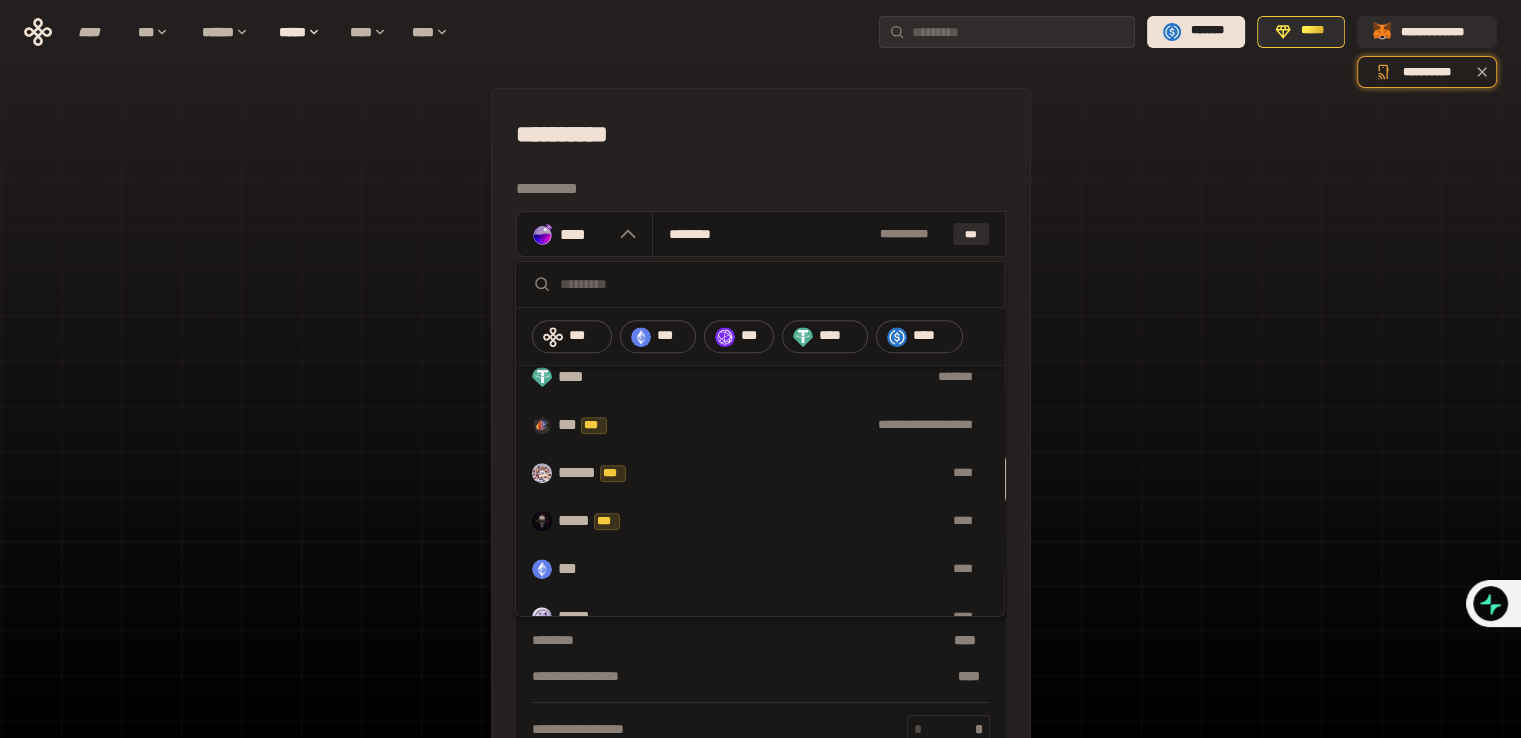 scroll, scrollTop: 1226, scrollLeft: 0, axis: vertical 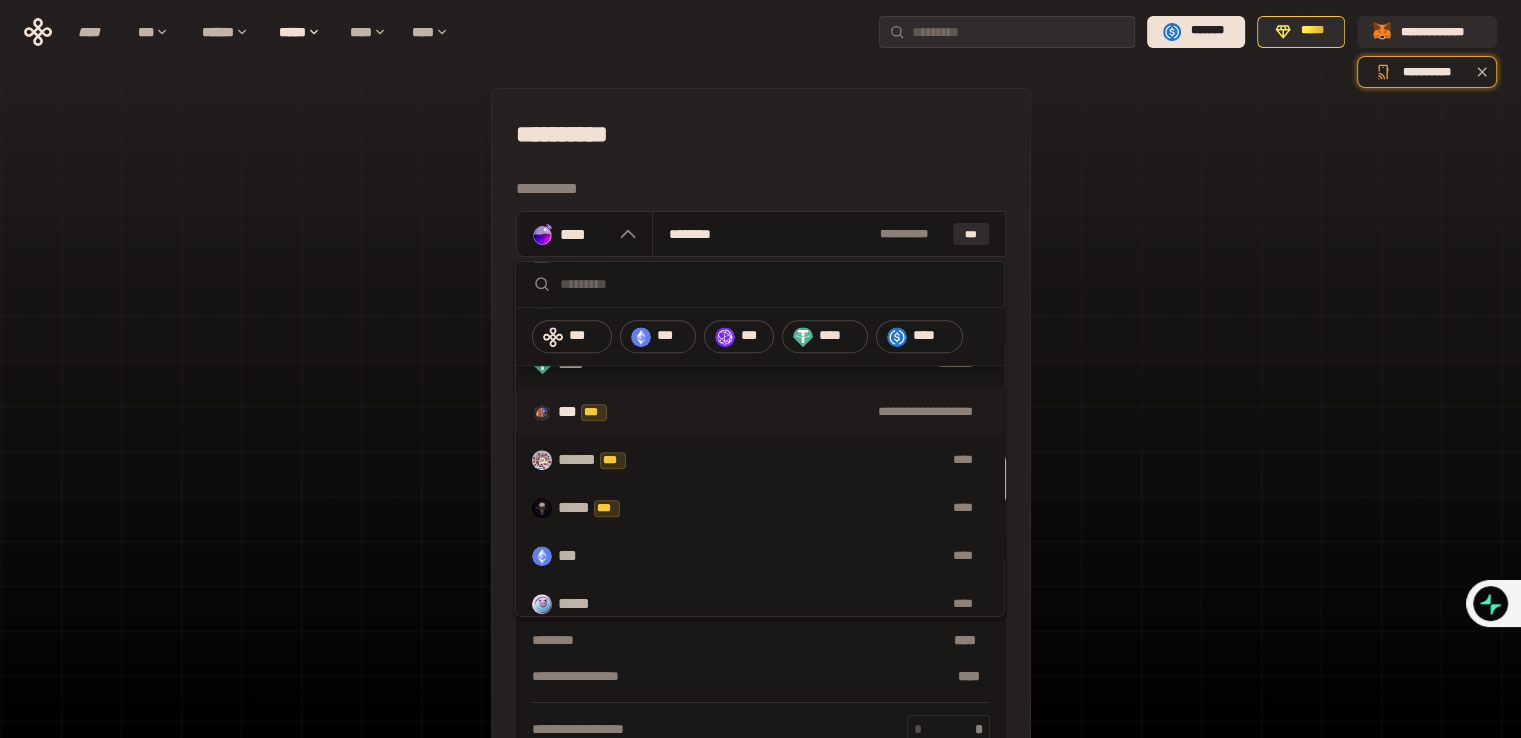 click on "***   ***" at bounding box center (589, 412) 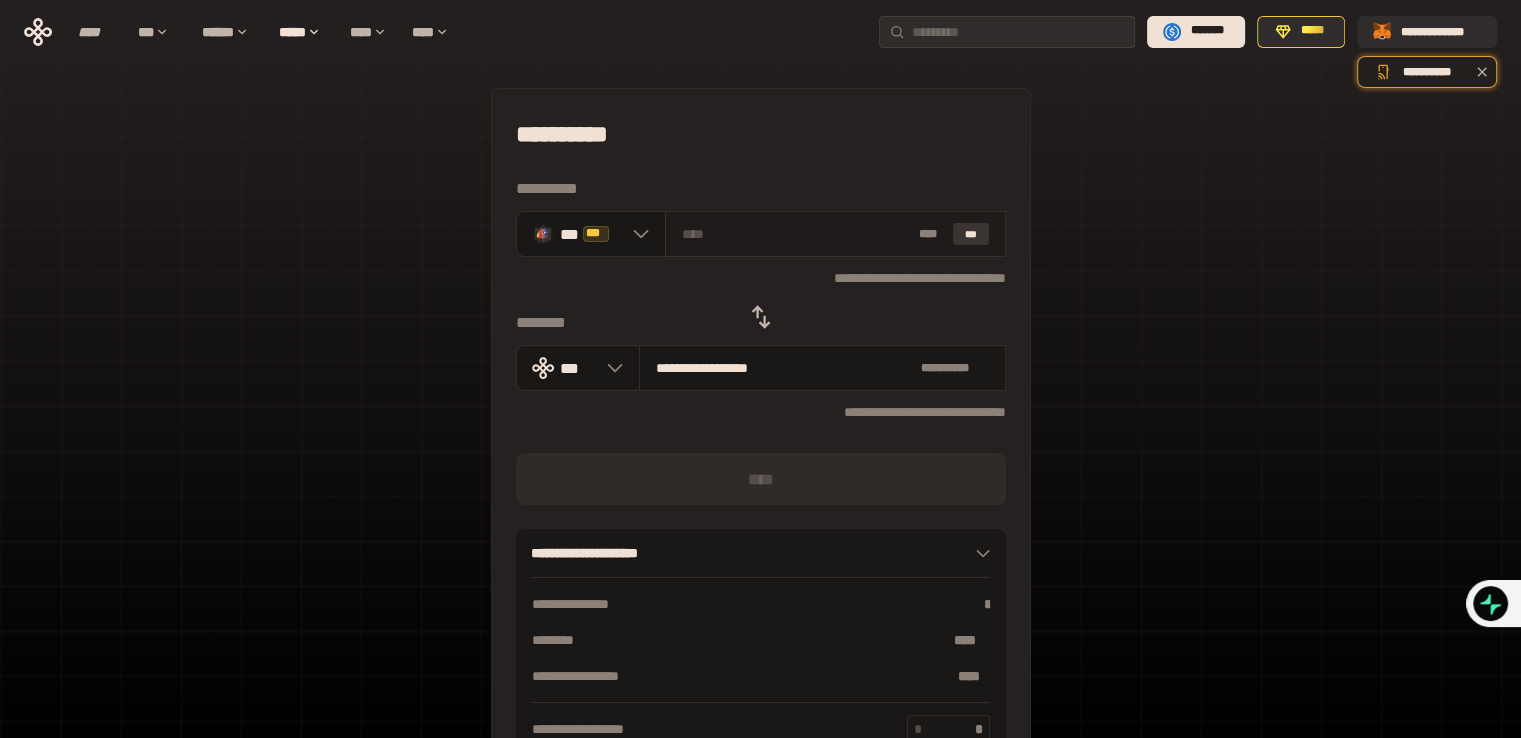 click on "***" at bounding box center (971, 234) 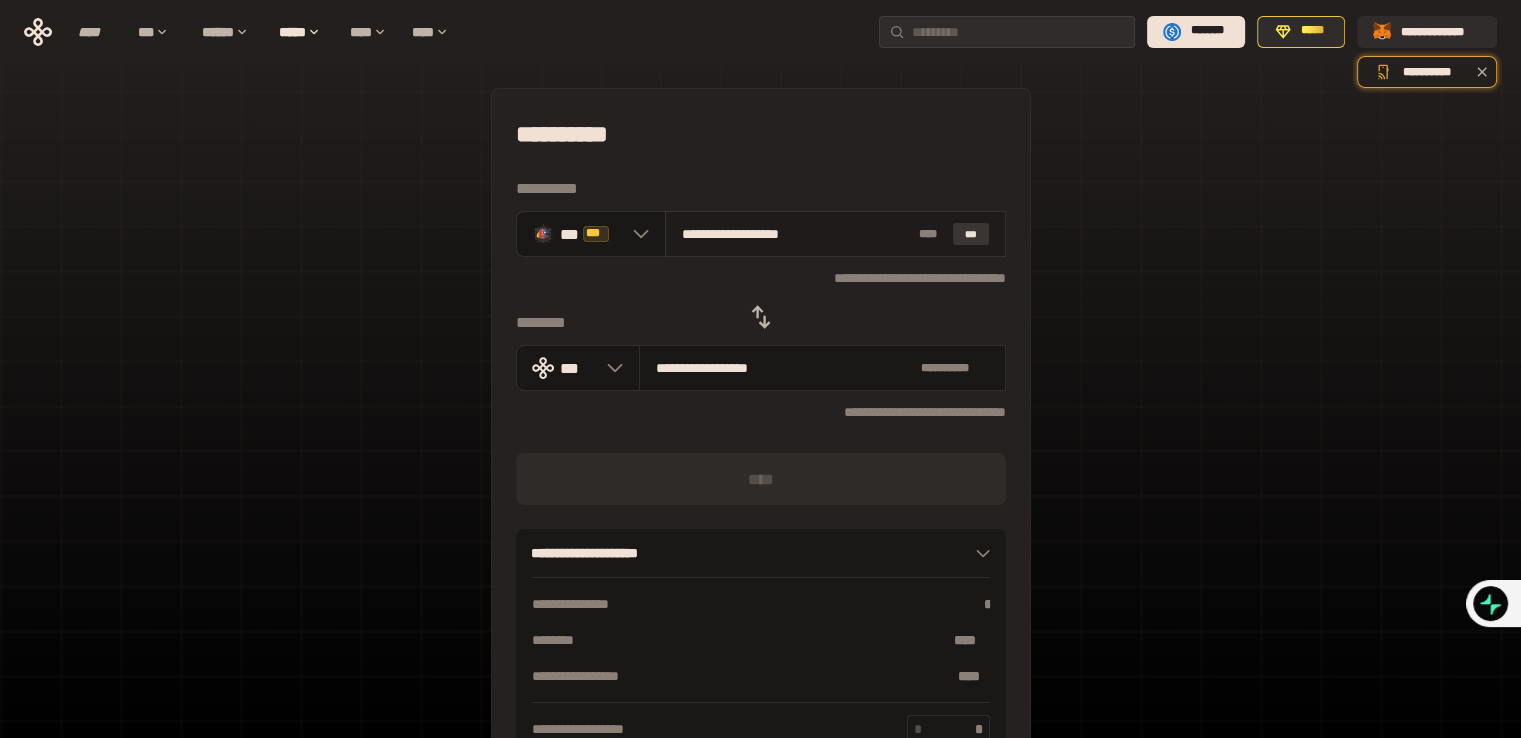 type on "**********" 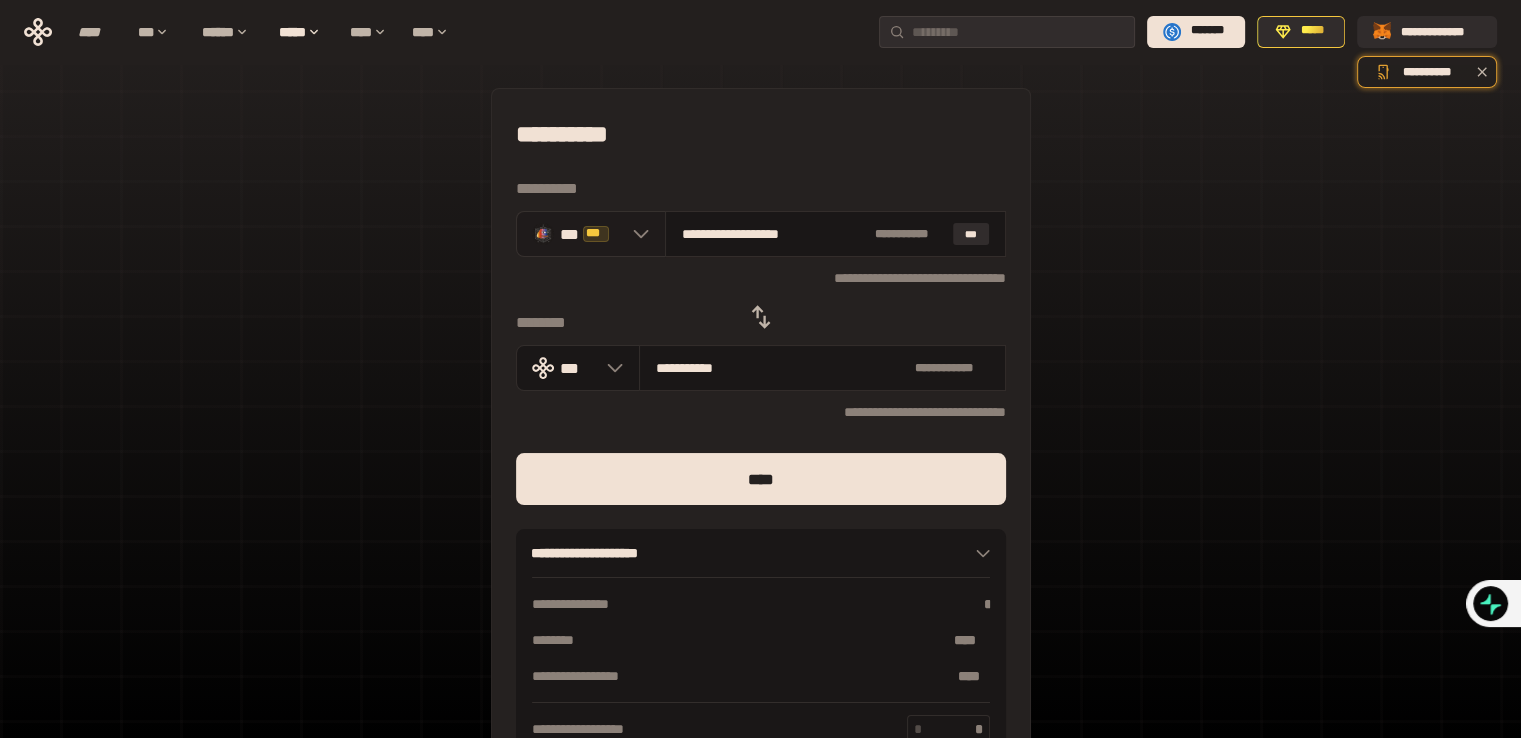 click 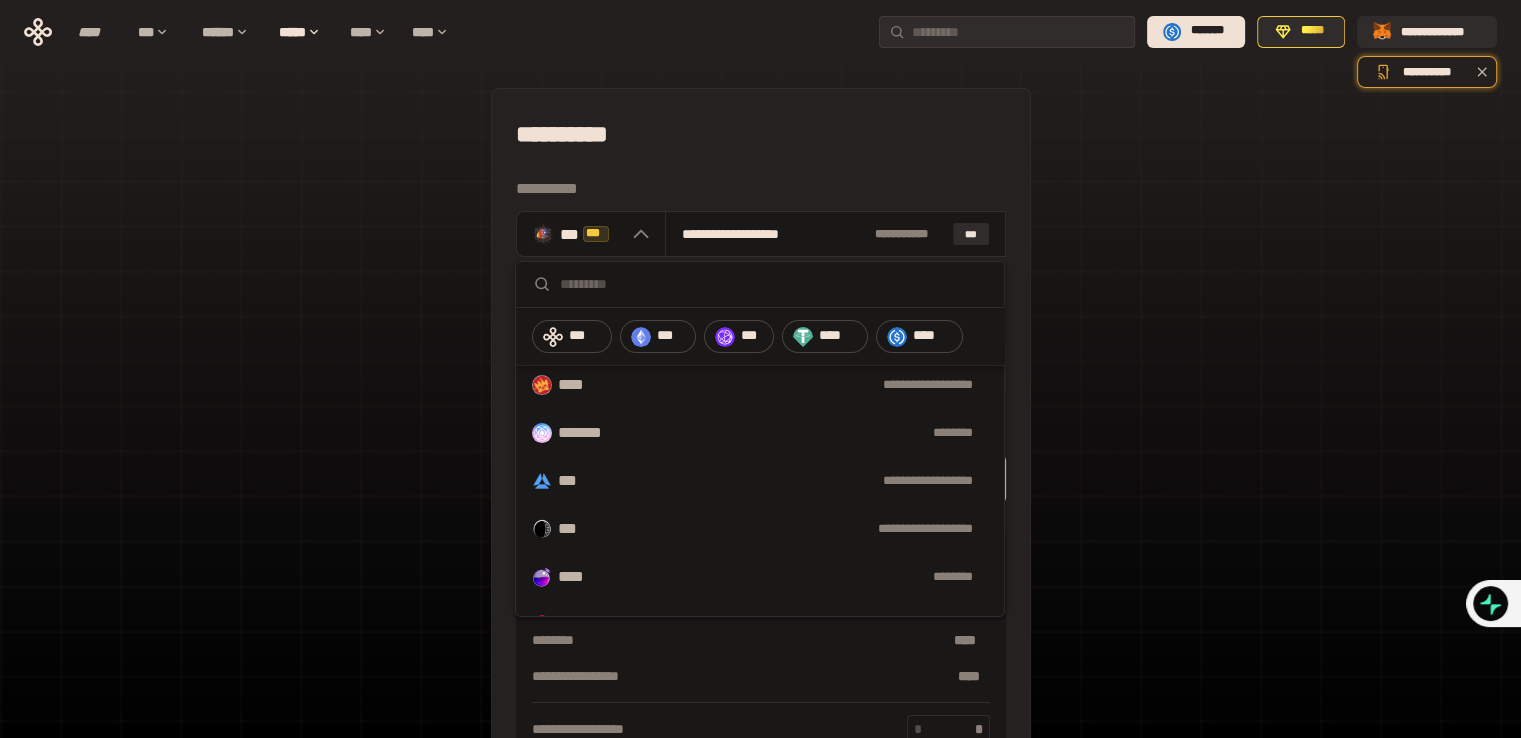 scroll, scrollTop: 706, scrollLeft: 0, axis: vertical 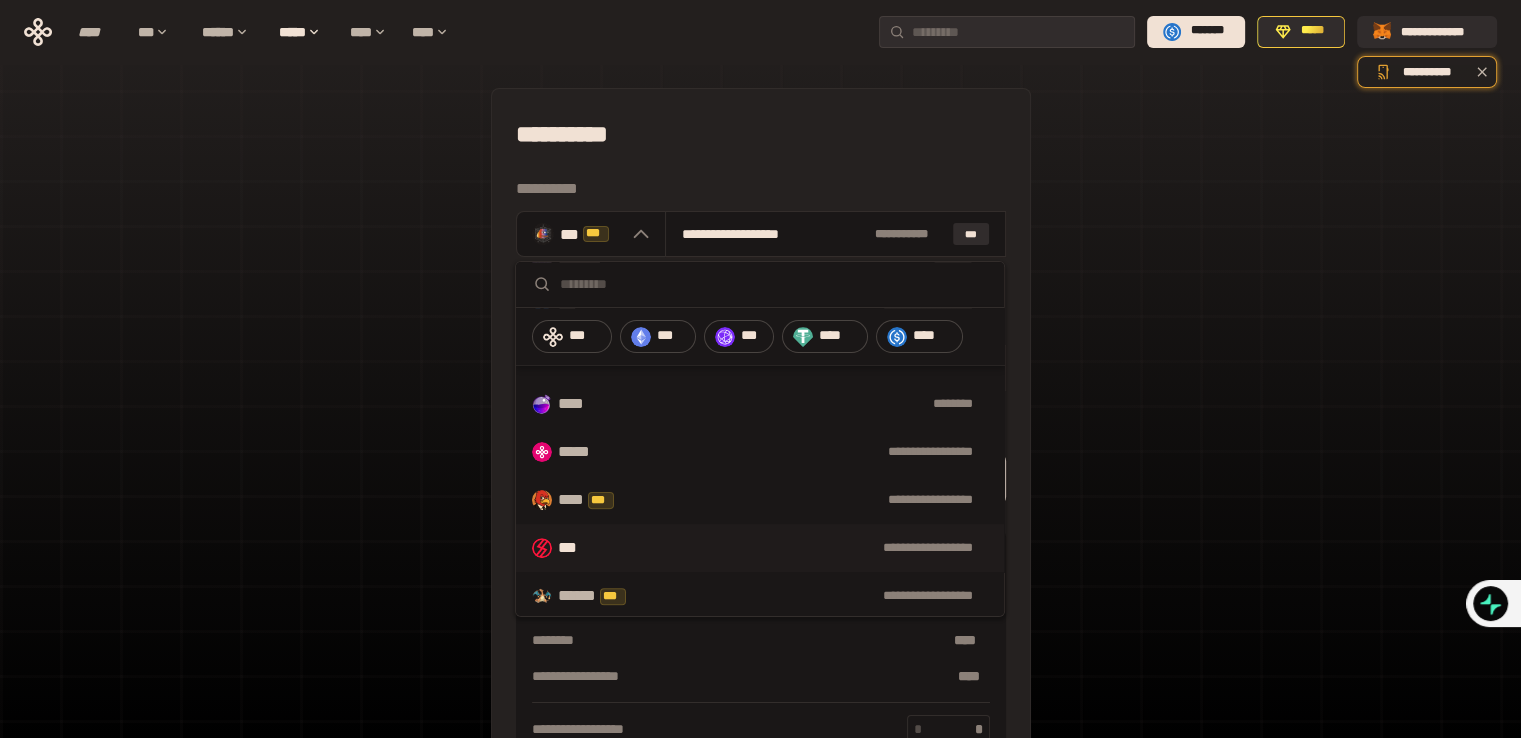 click on "**********" at bounding box center (760, 548) 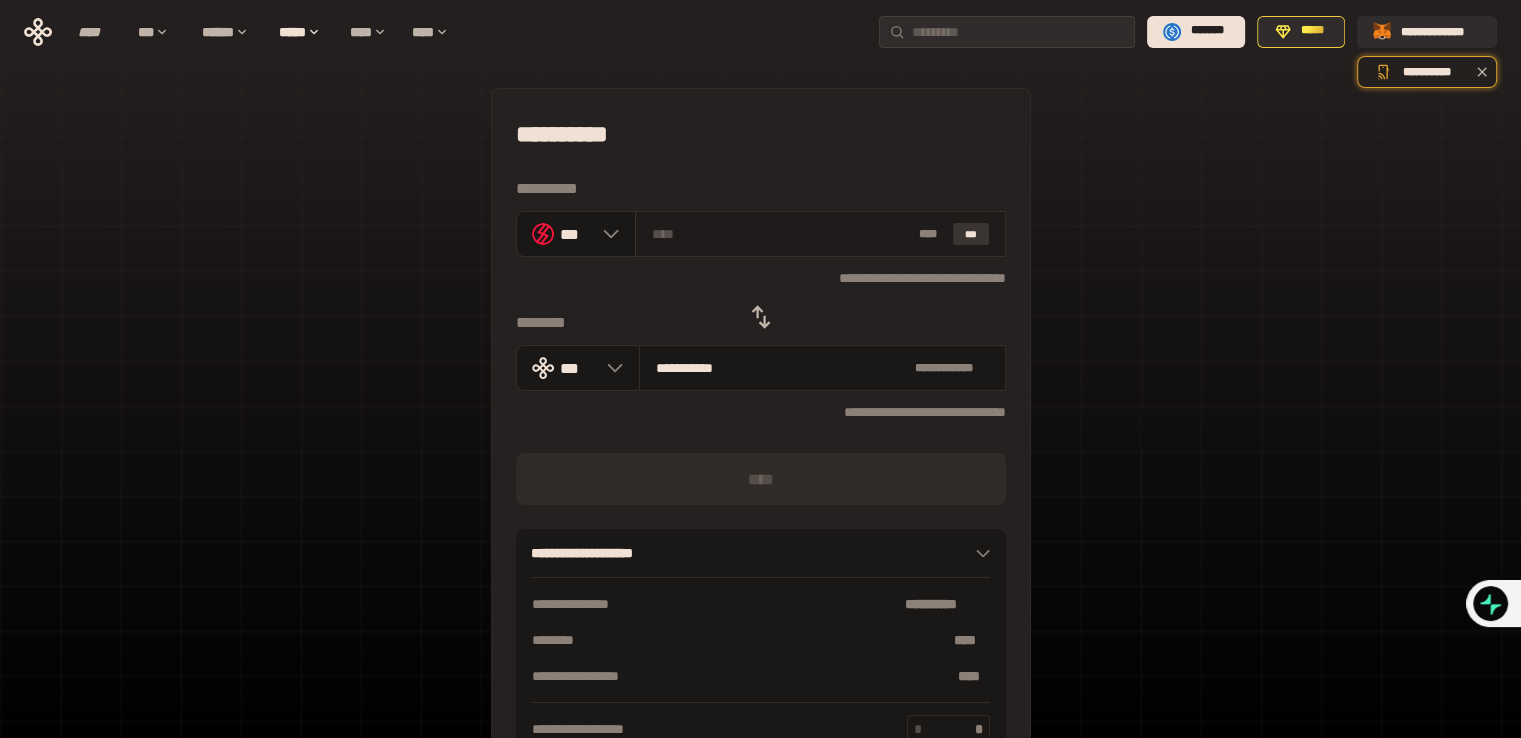 click on "***" at bounding box center [971, 234] 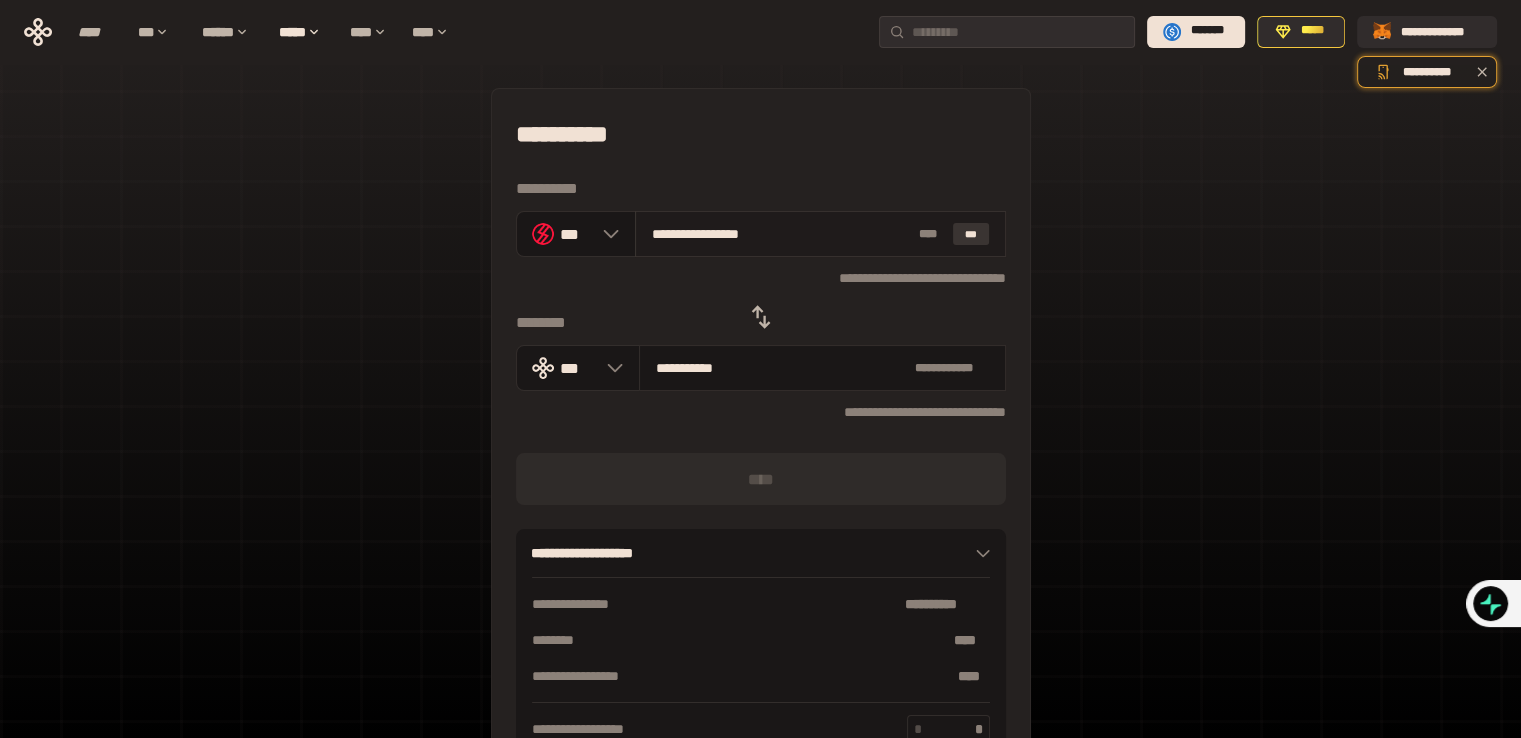 type on "**********" 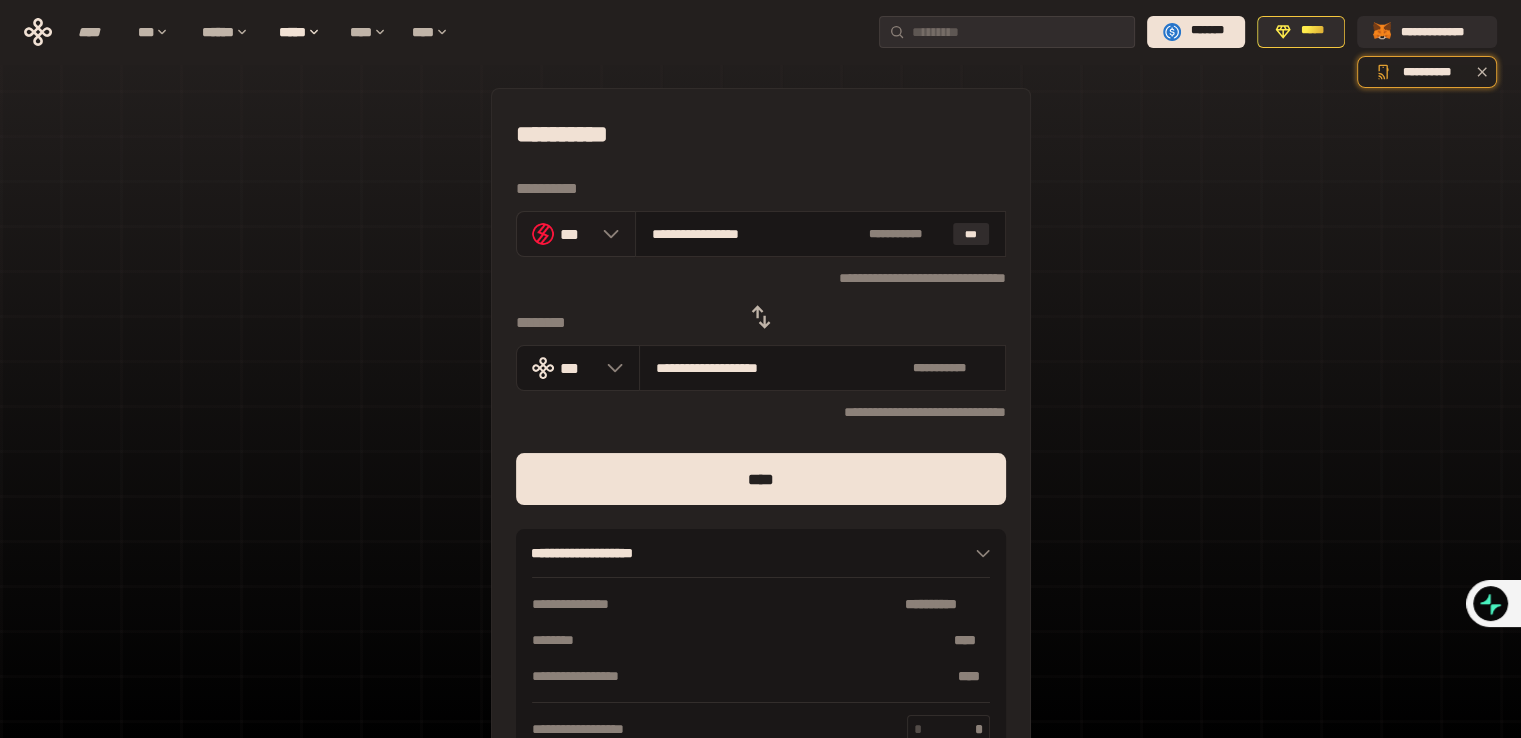 click 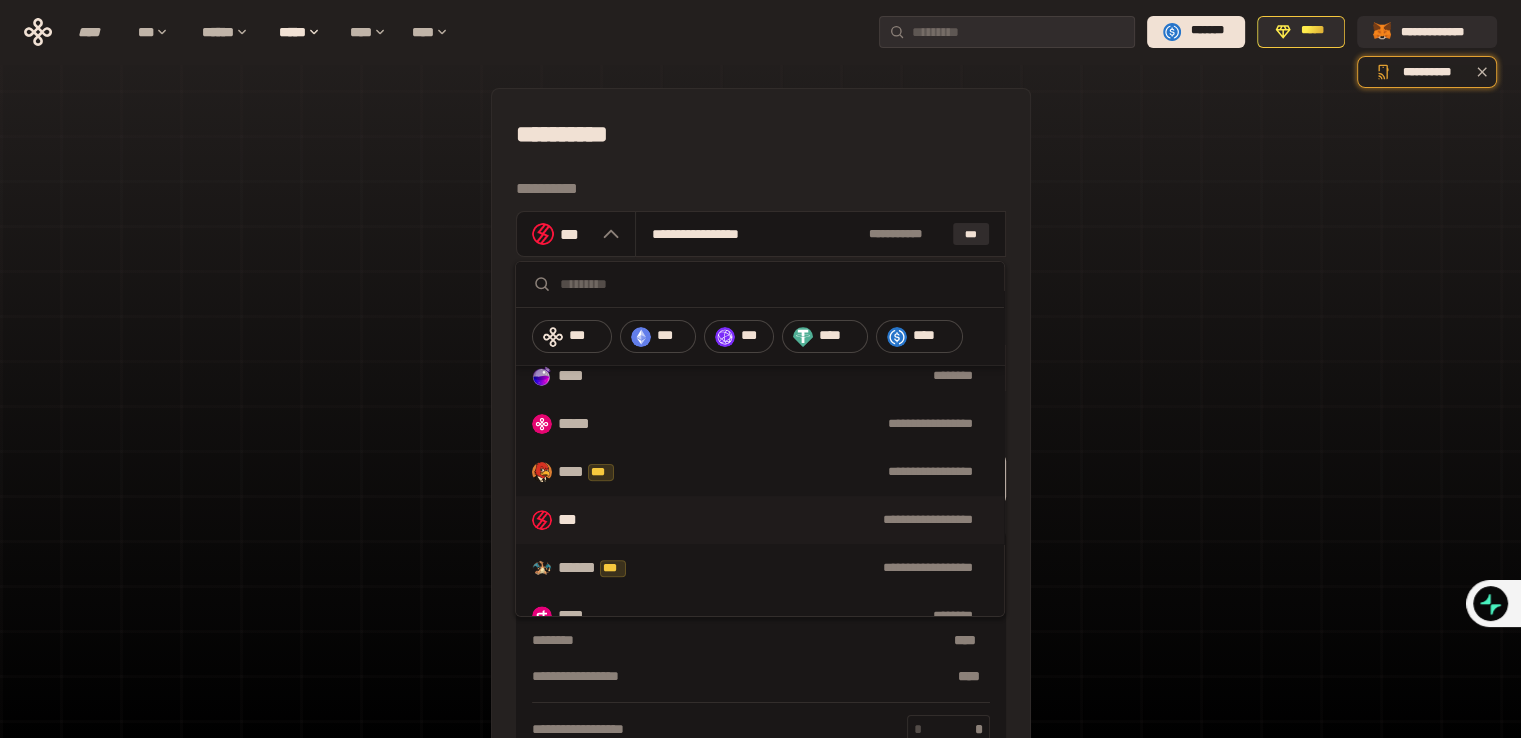 scroll, scrollTop: 760, scrollLeft: 0, axis: vertical 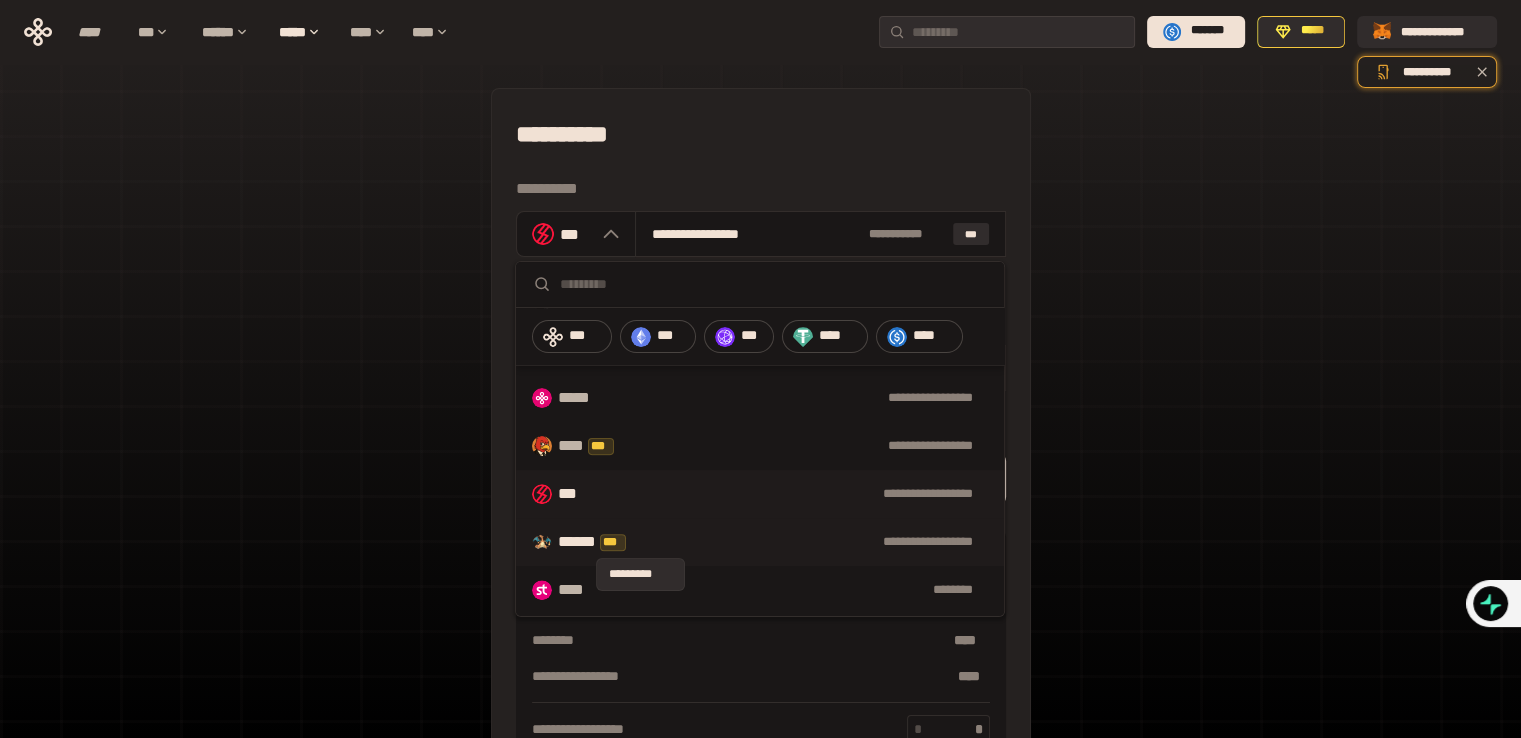 click on "***" at bounding box center [613, 542] 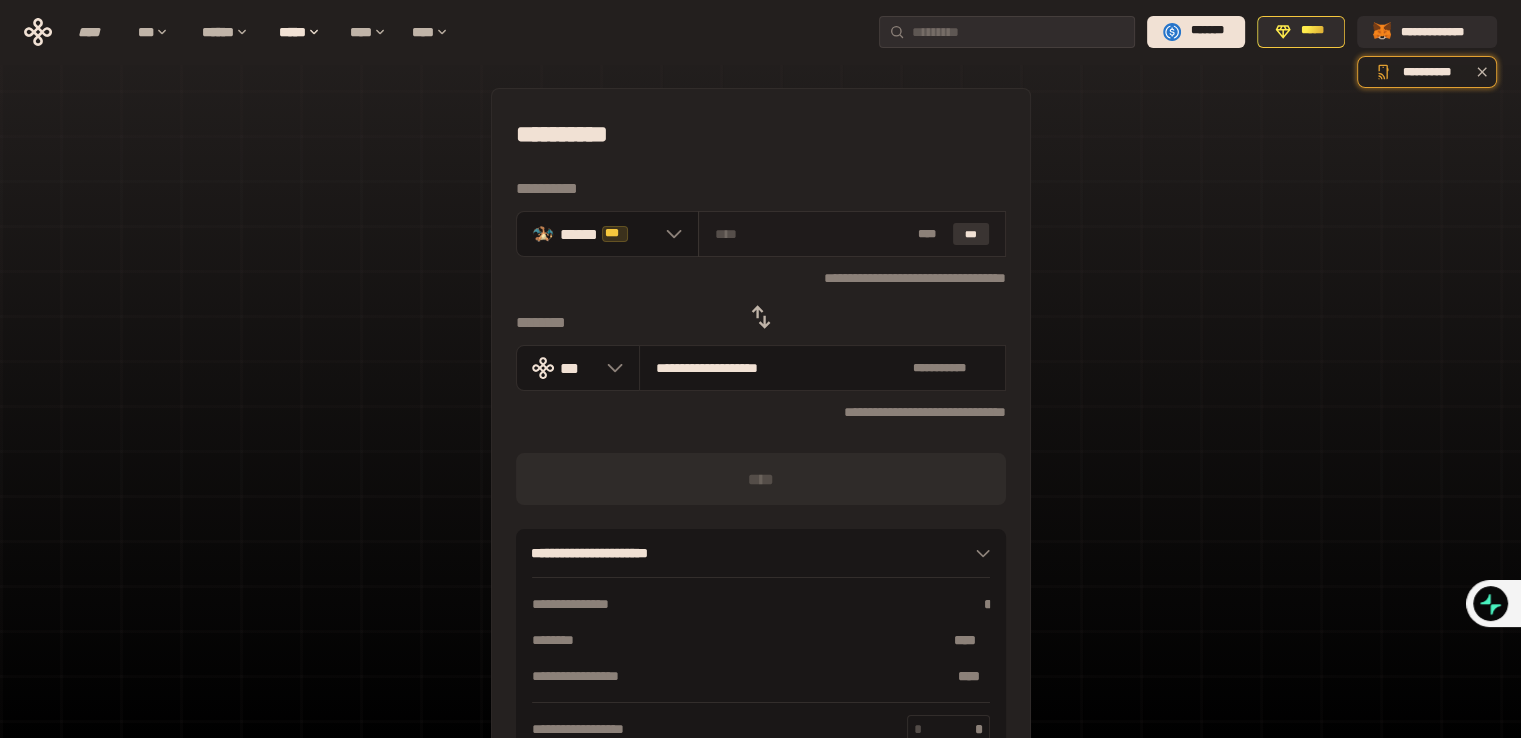 click on "***" at bounding box center (971, 234) 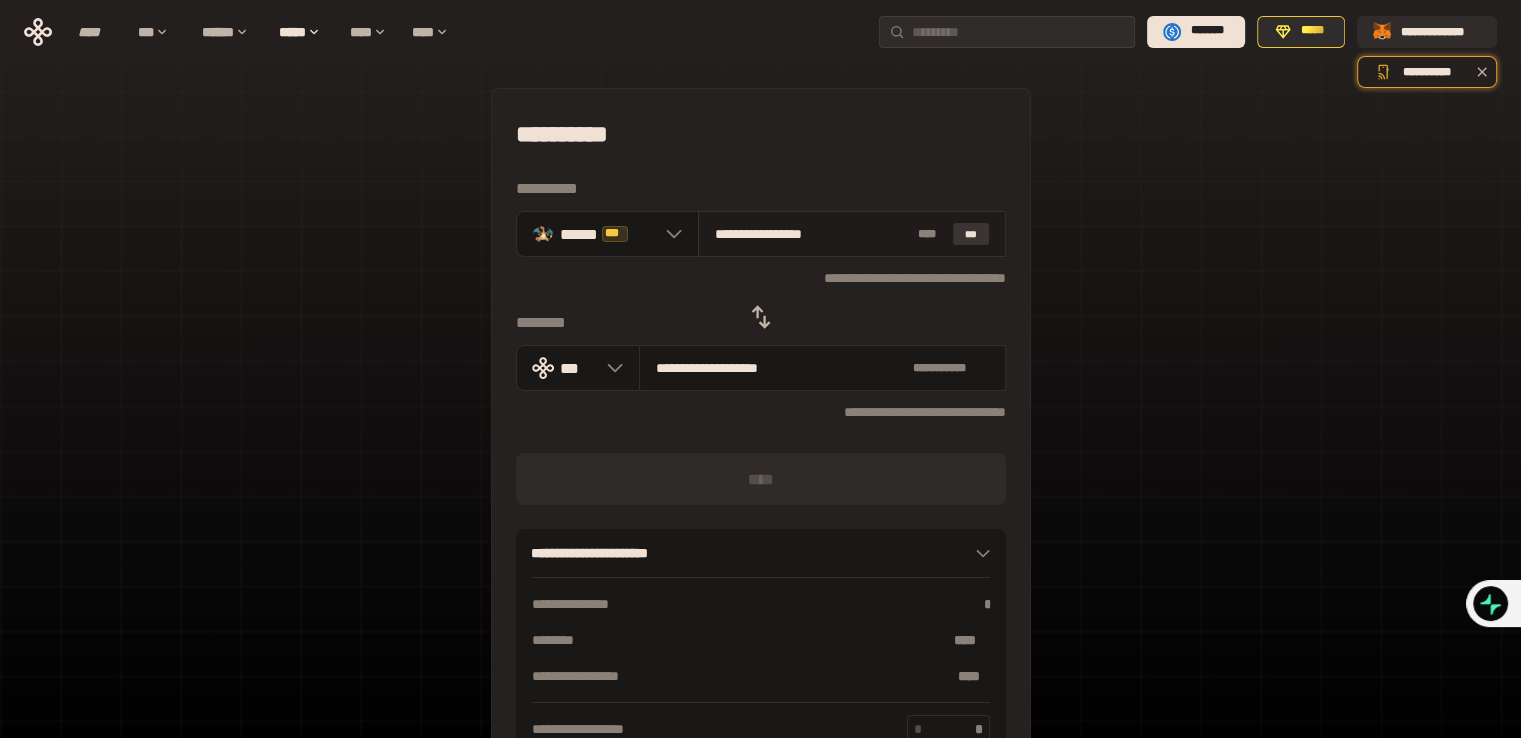 type on "**********" 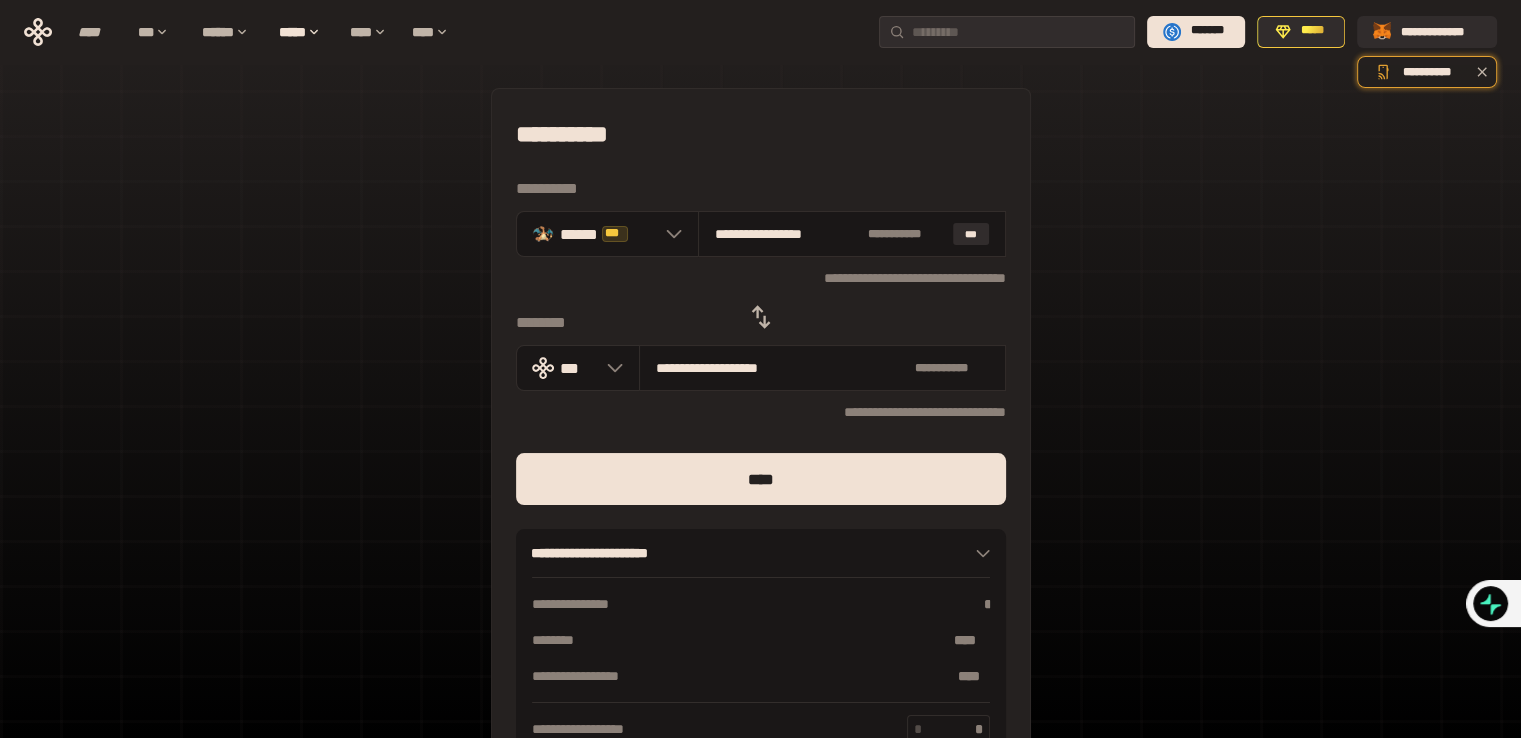 click 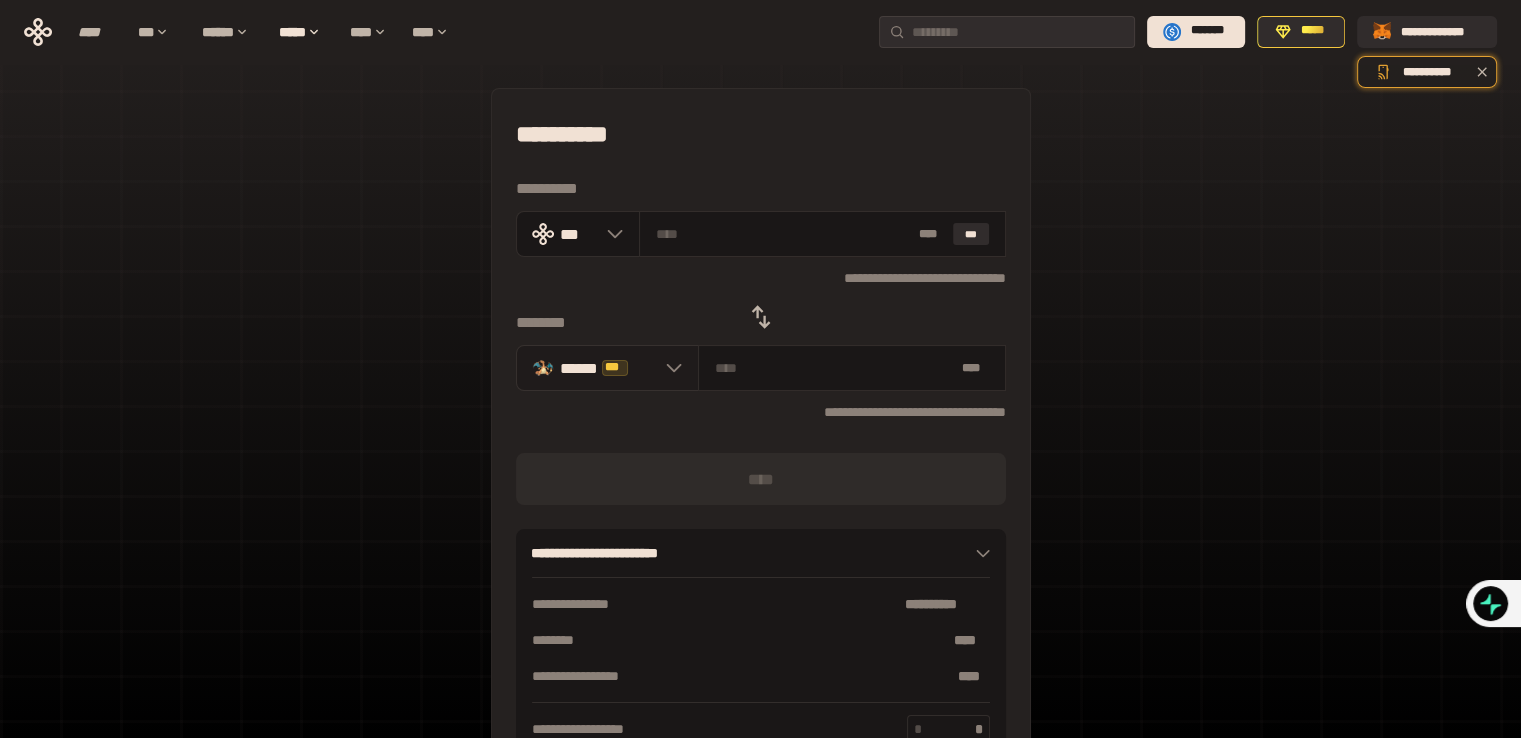 click 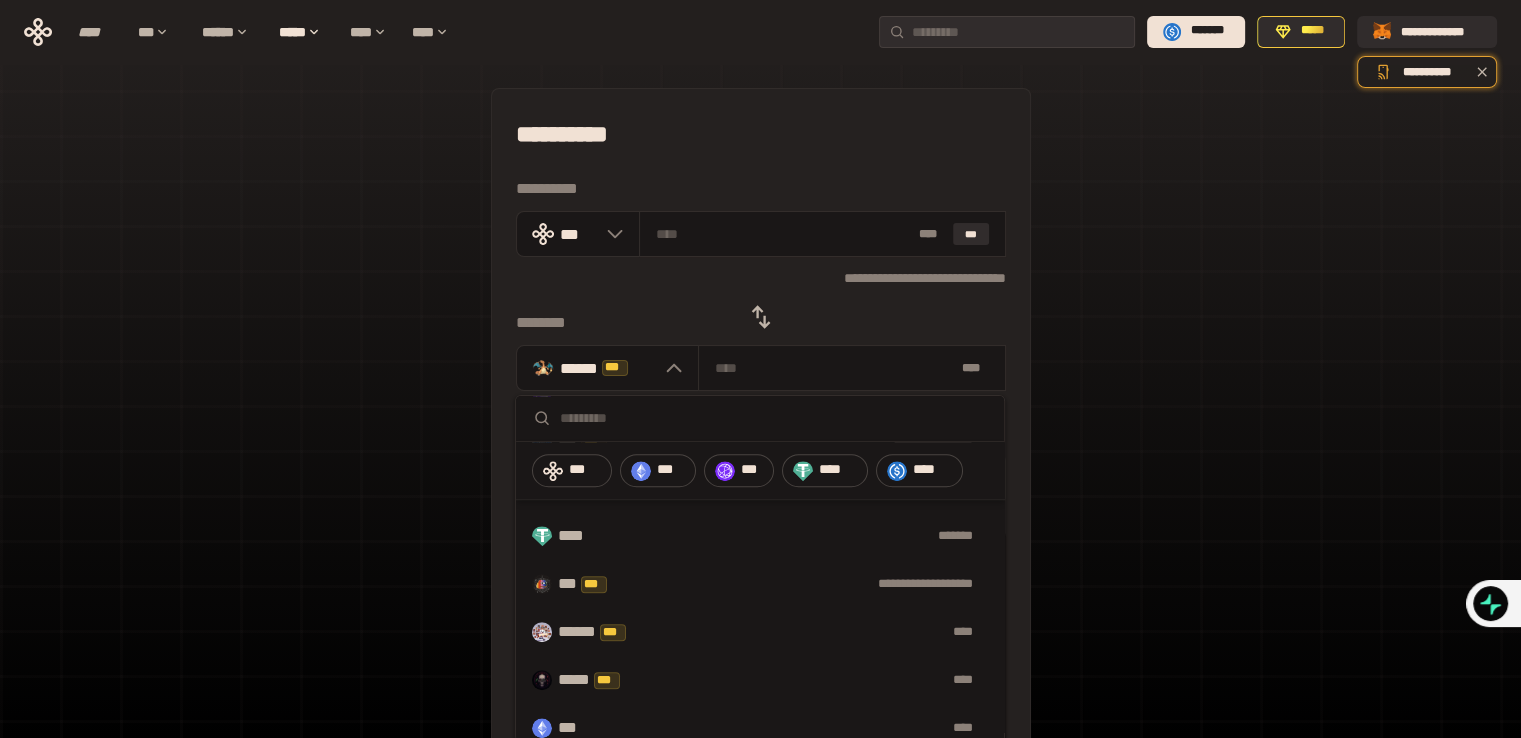 scroll, scrollTop: 1200, scrollLeft: 0, axis: vertical 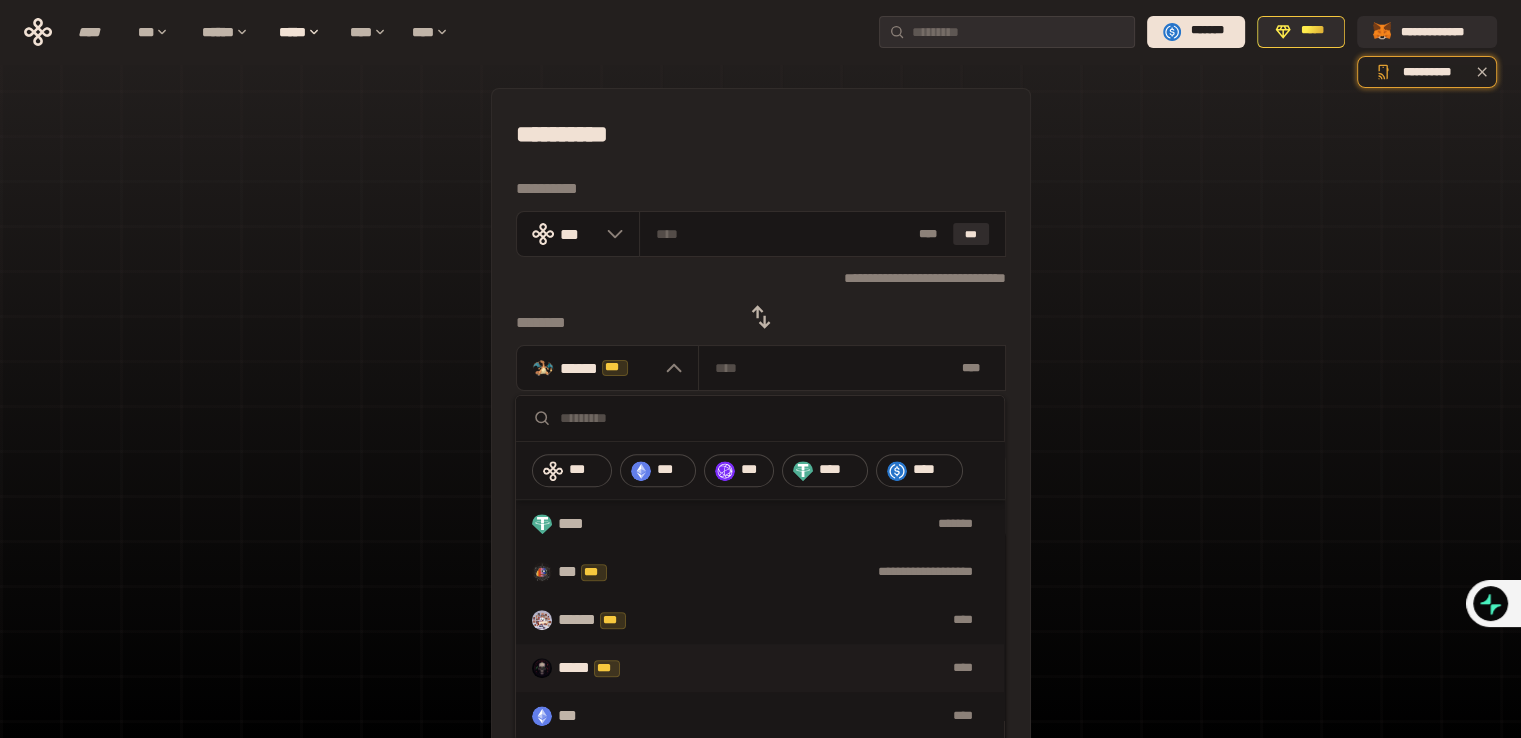 click on "*****   ***" at bounding box center (600, 668) 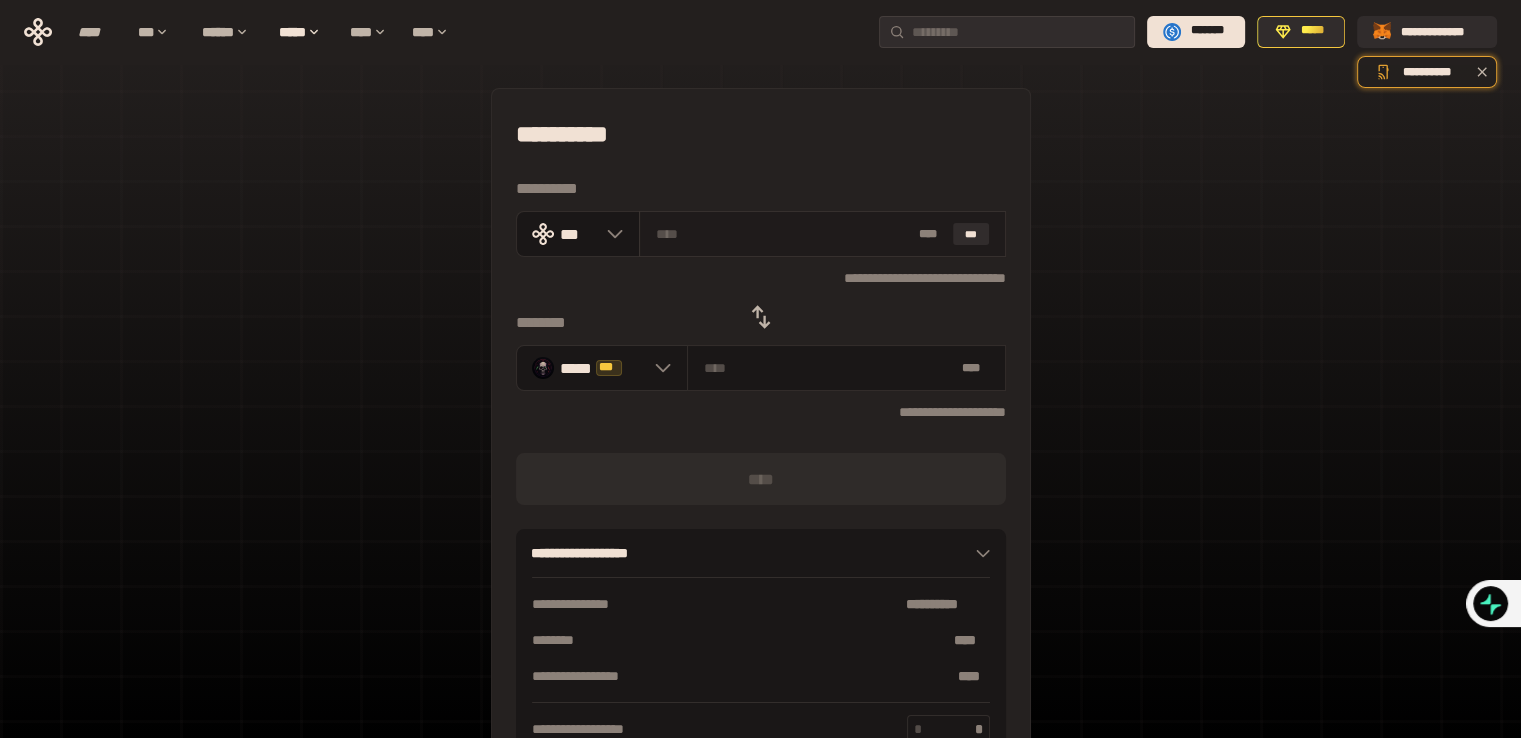click at bounding box center [783, 234] 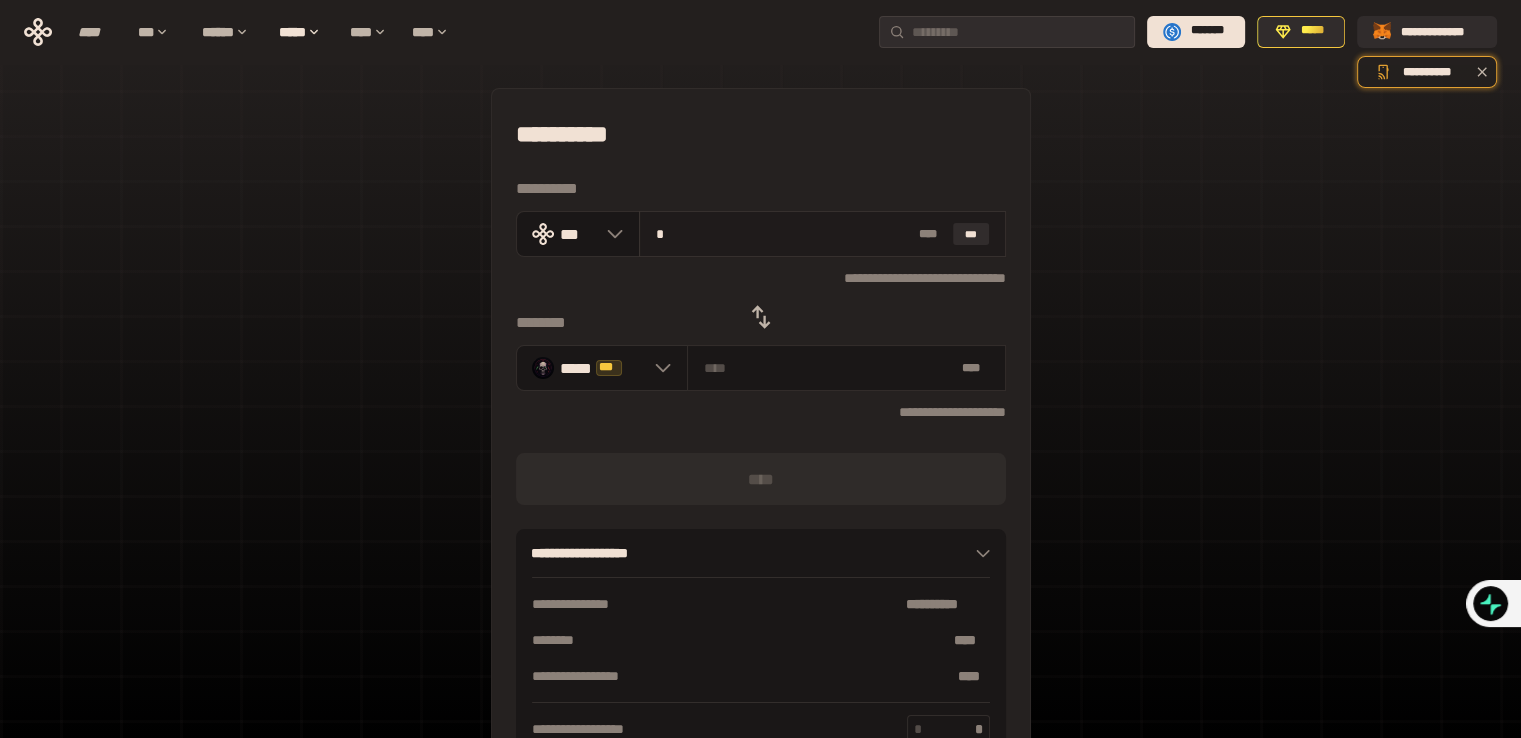 type on "**********" 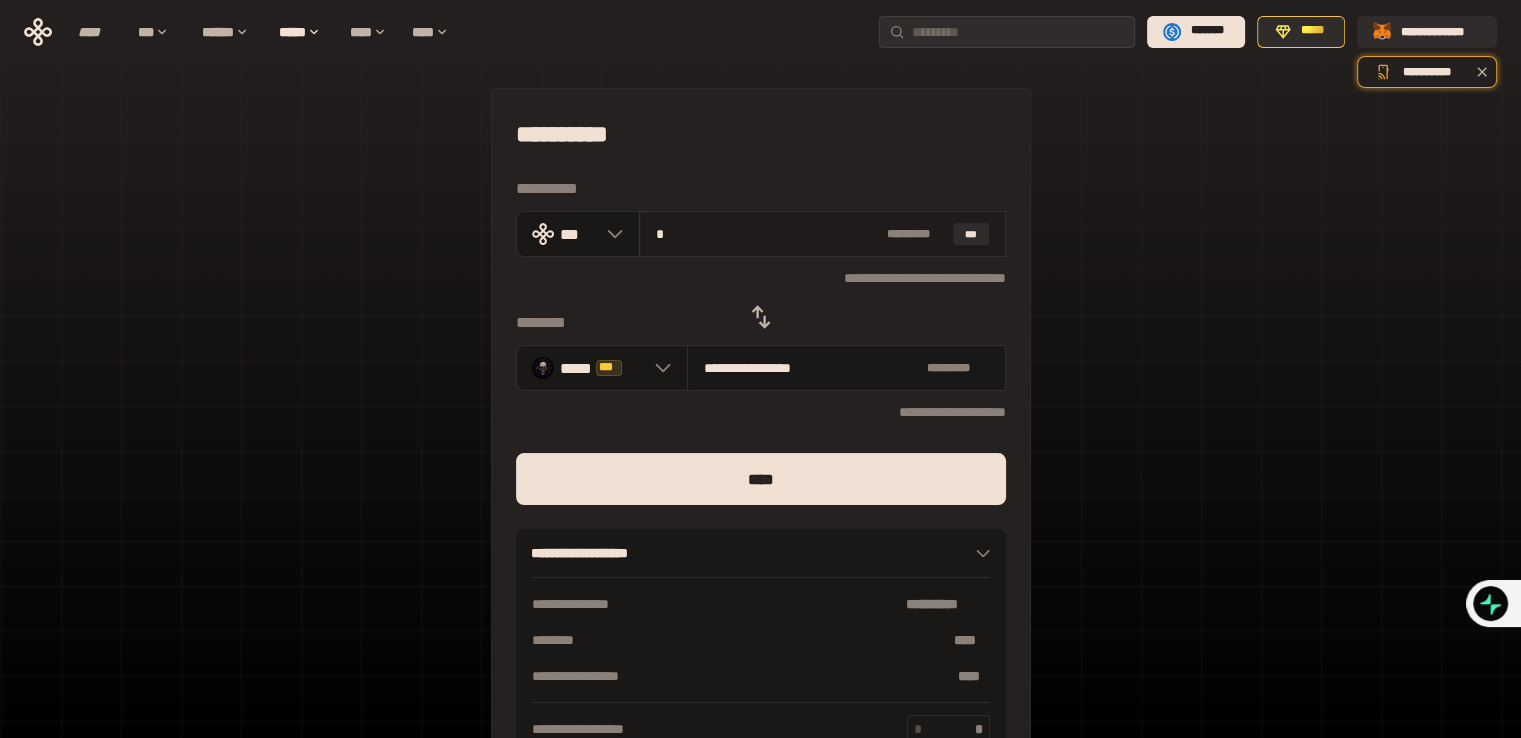 type 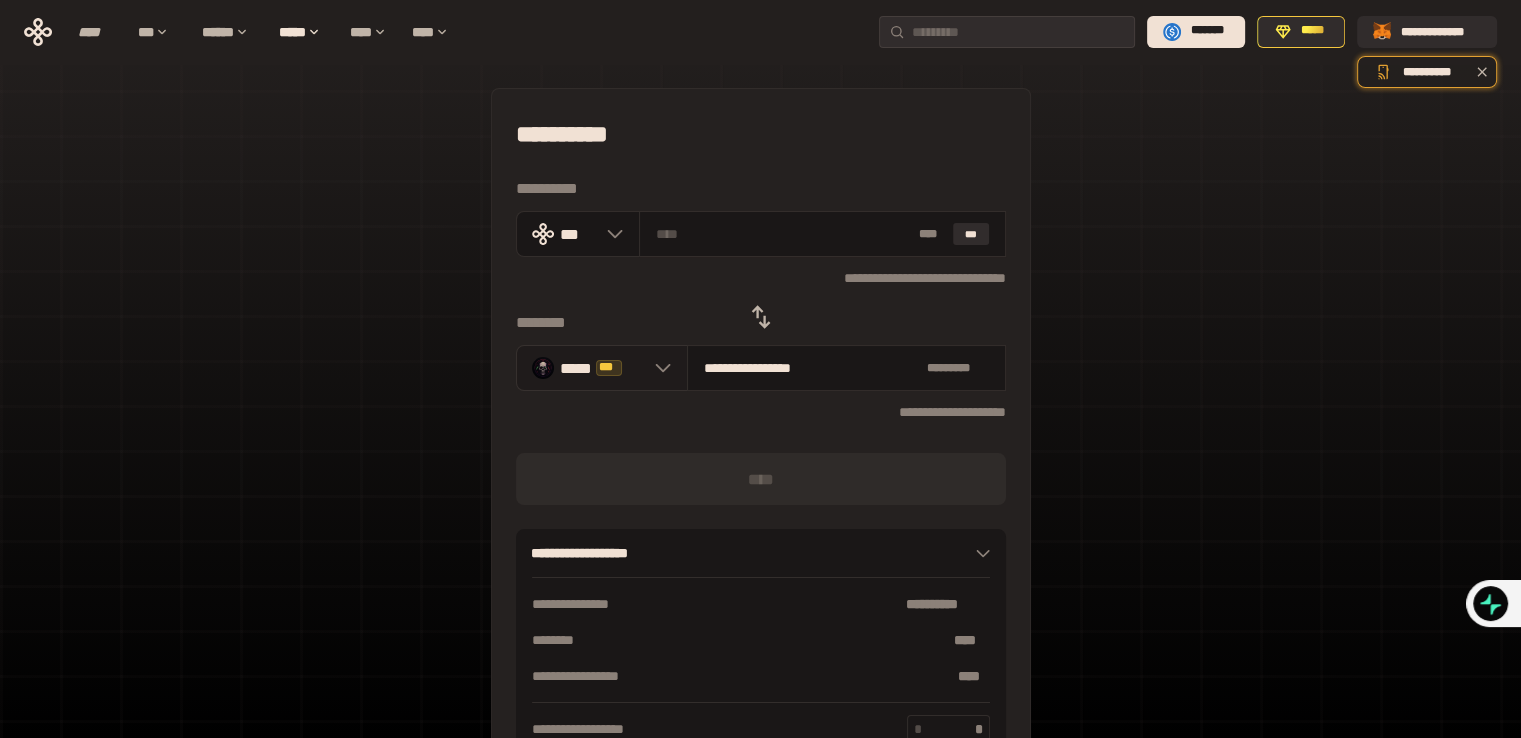 click 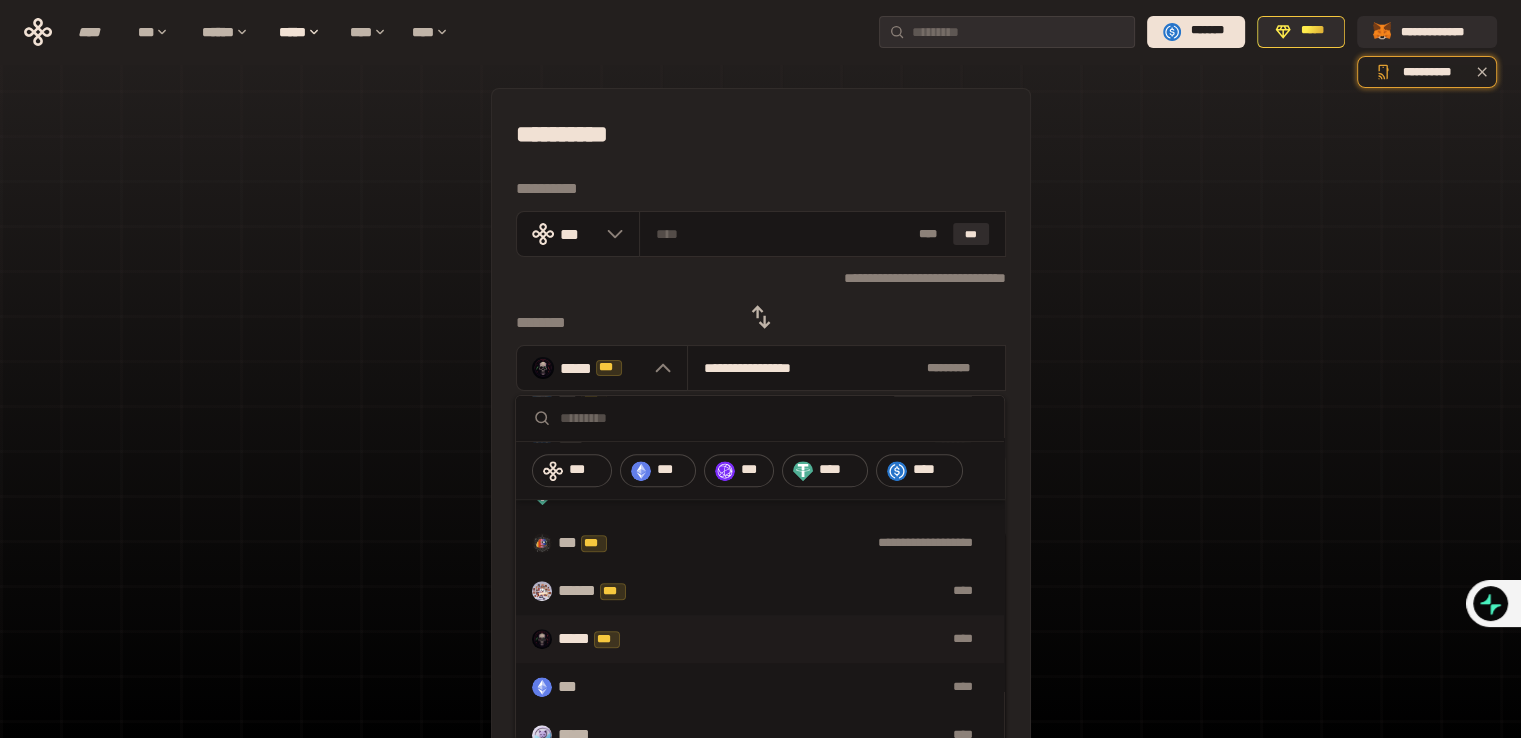 scroll, scrollTop: 1253, scrollLeft: 0, axis: vertical 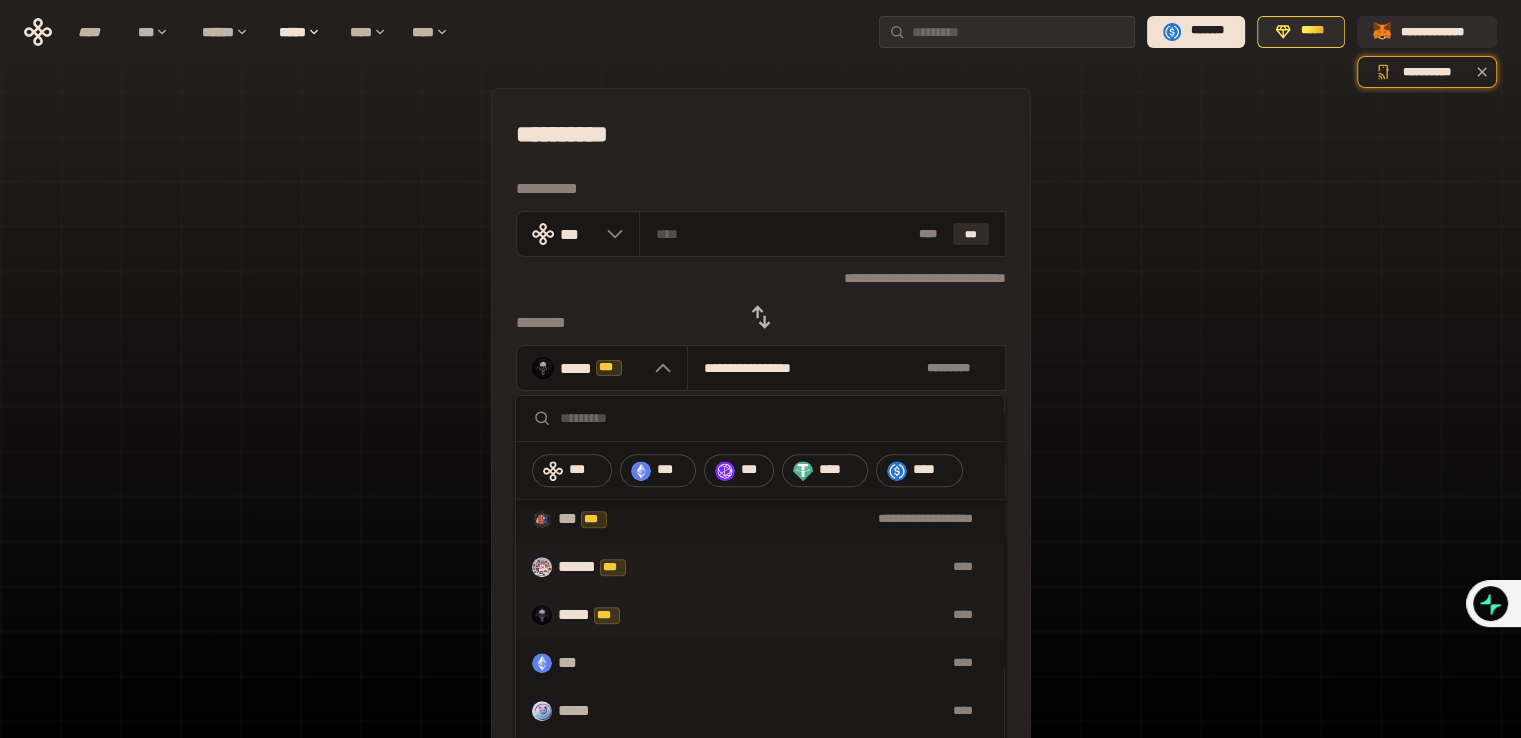 click on "******   ***" at bounding box center [602, 567] 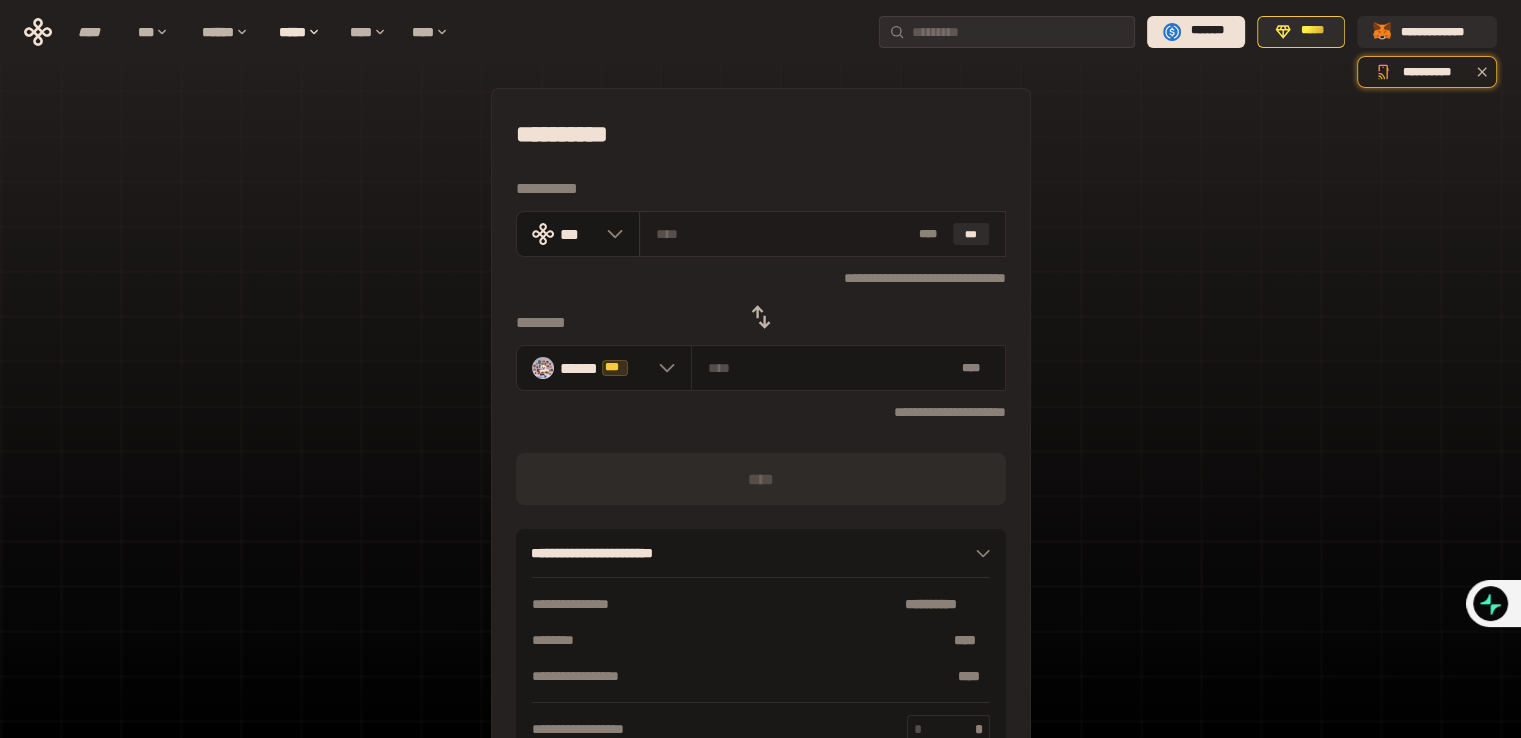 click on "* ** ***" at bounding box center [822, 234] 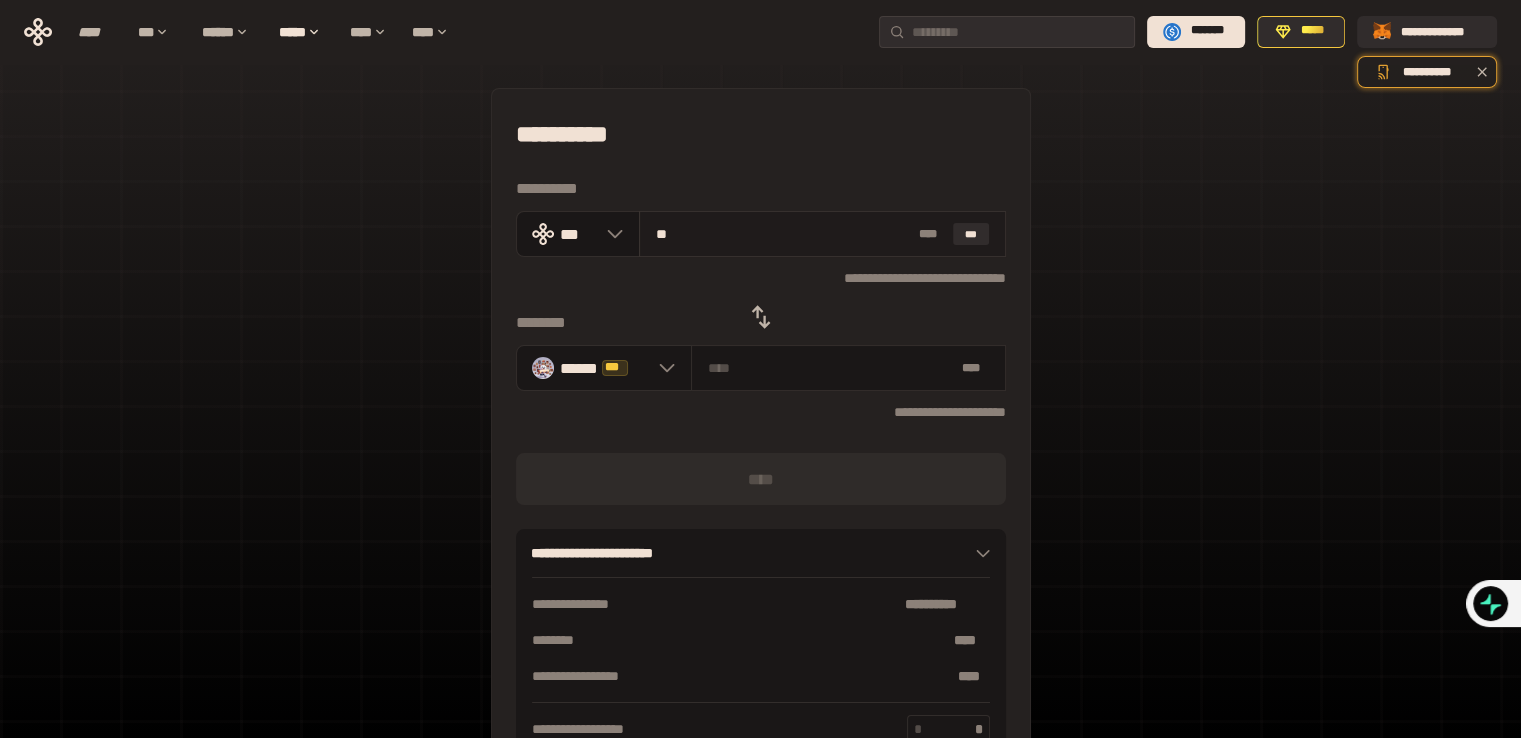 type on "***" 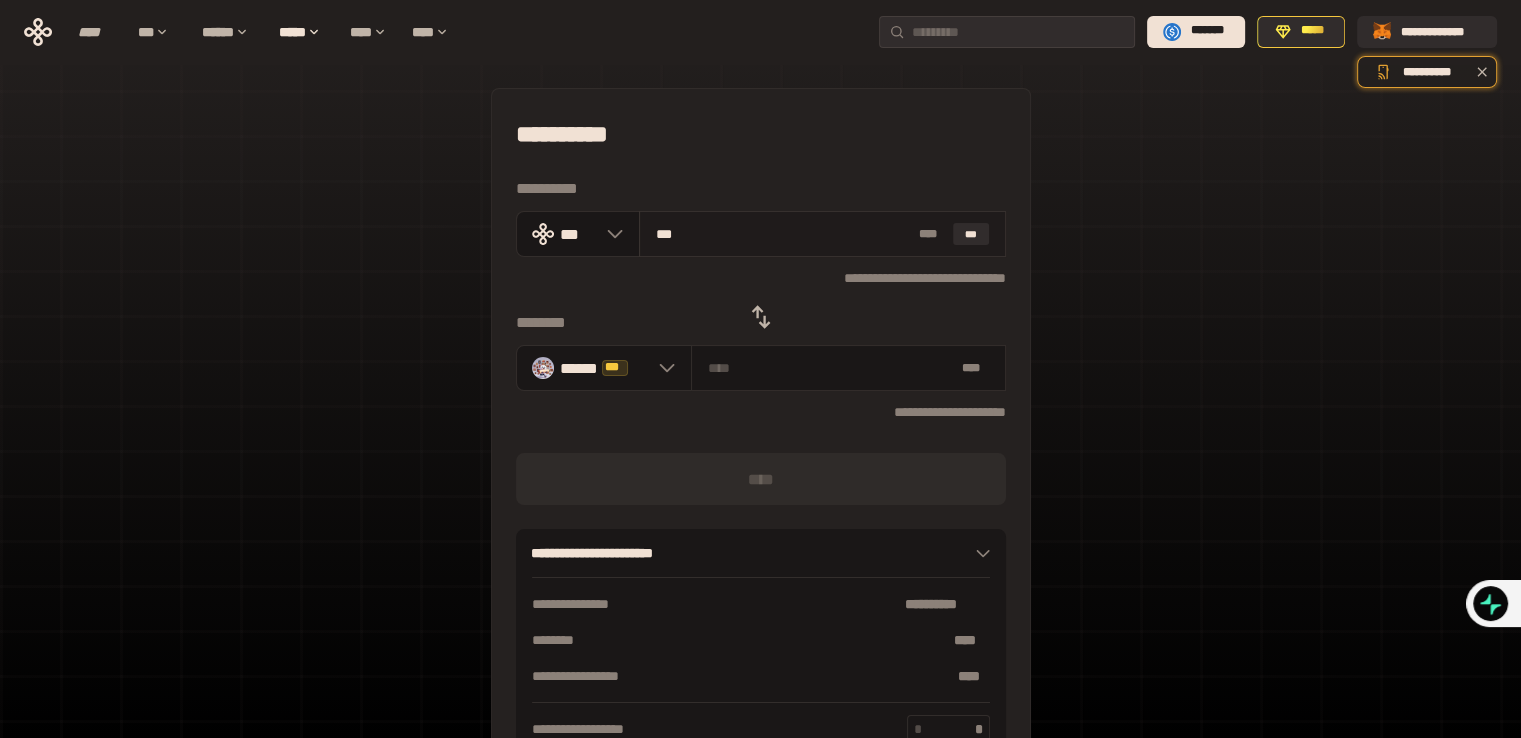 type on "**********" 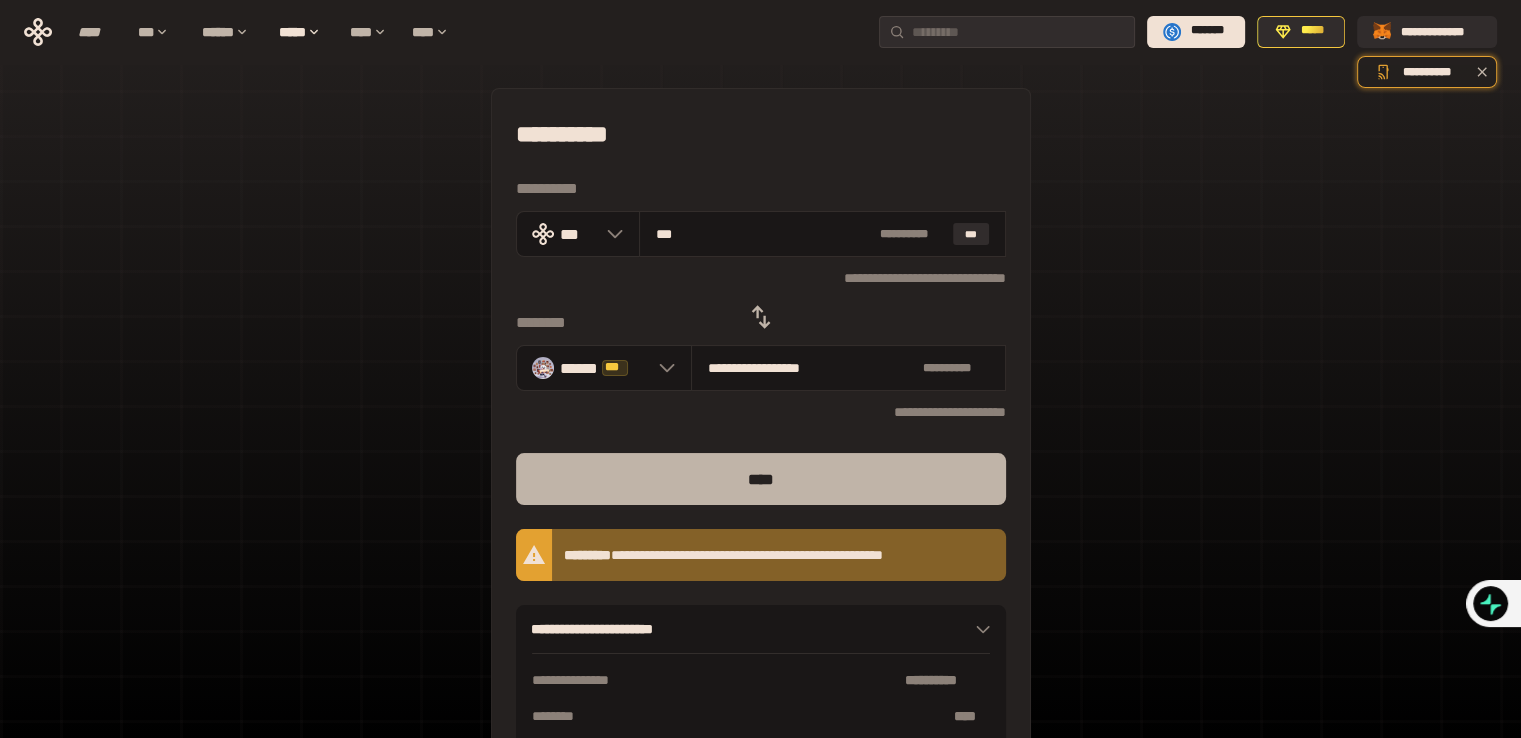 type on "***" 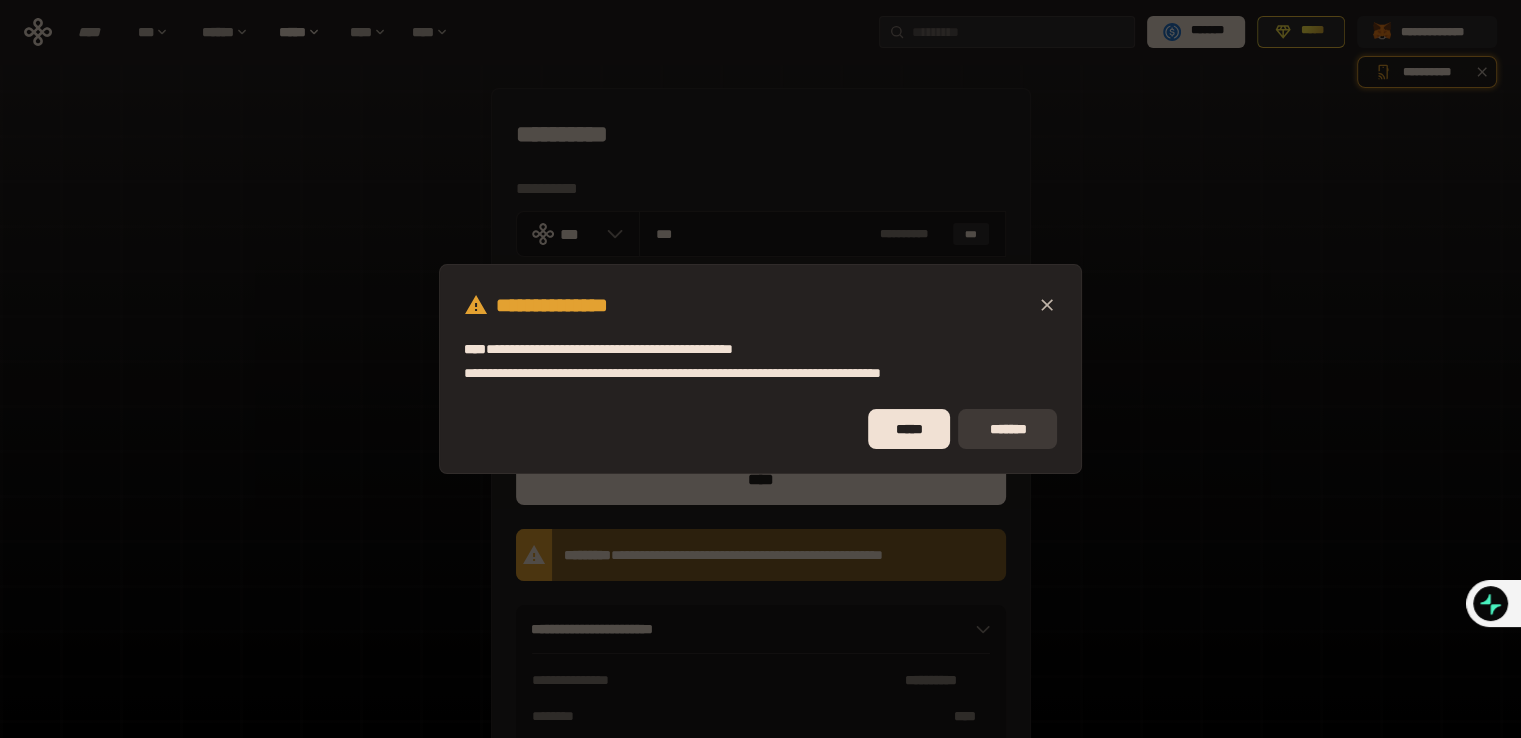 click on "*******" at bounding box center [1007, 429] 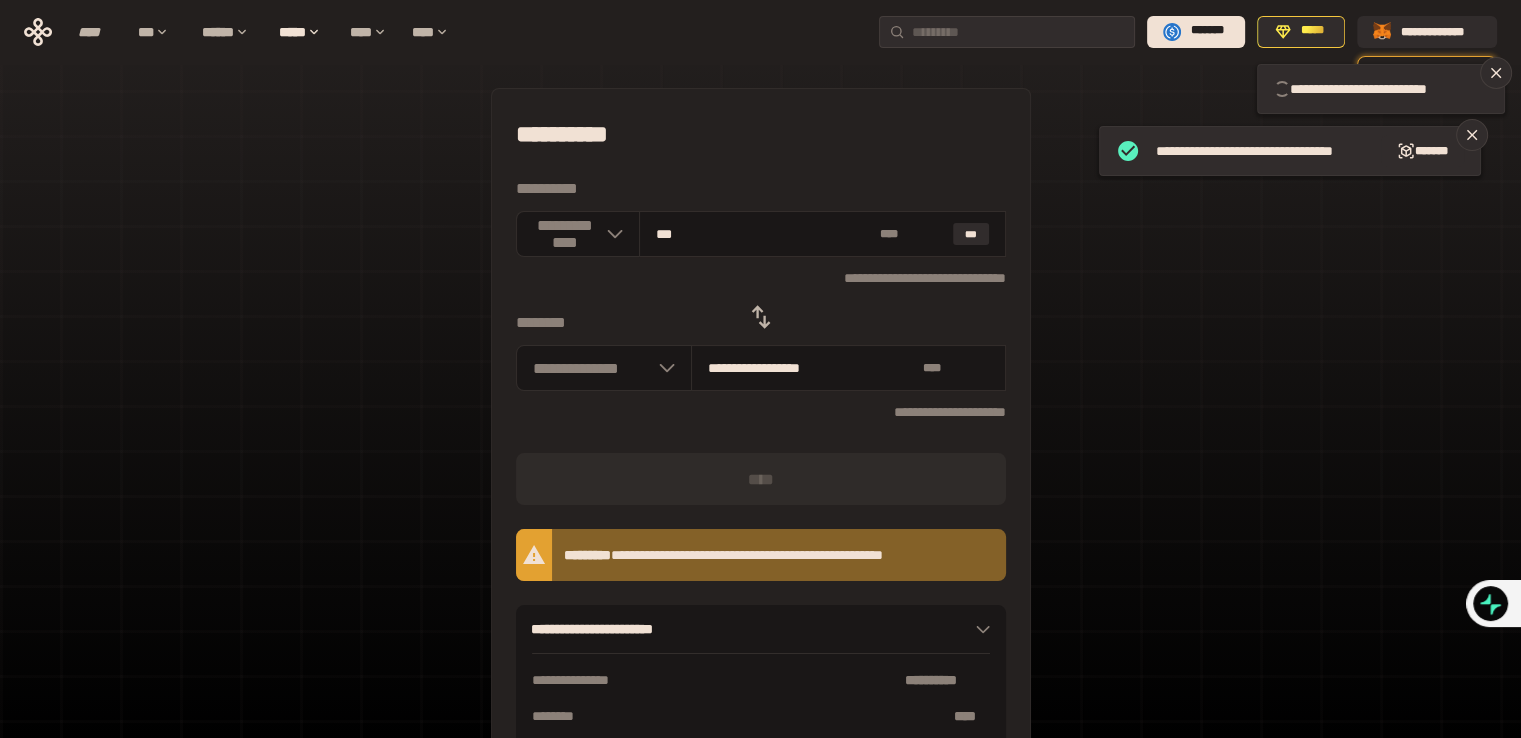 type 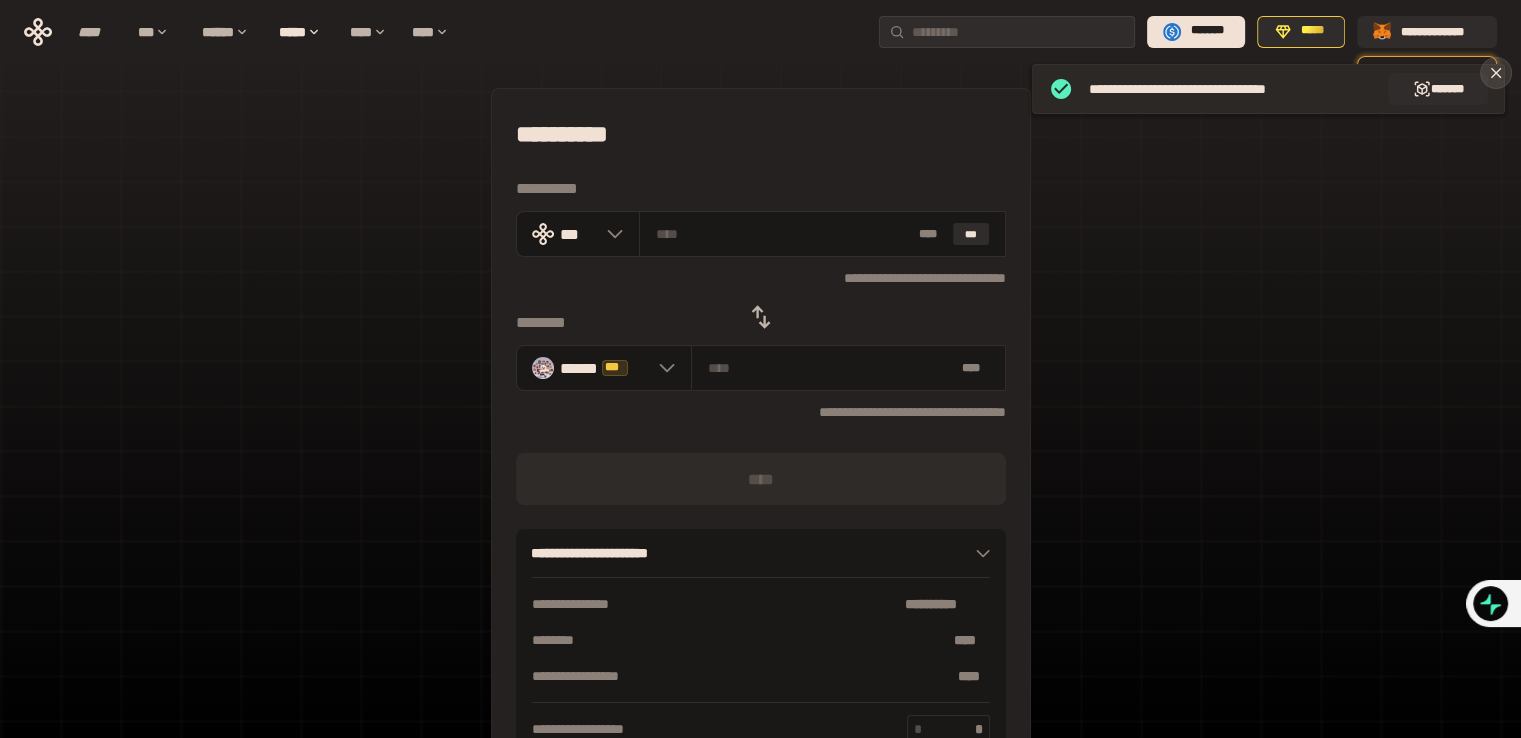 click 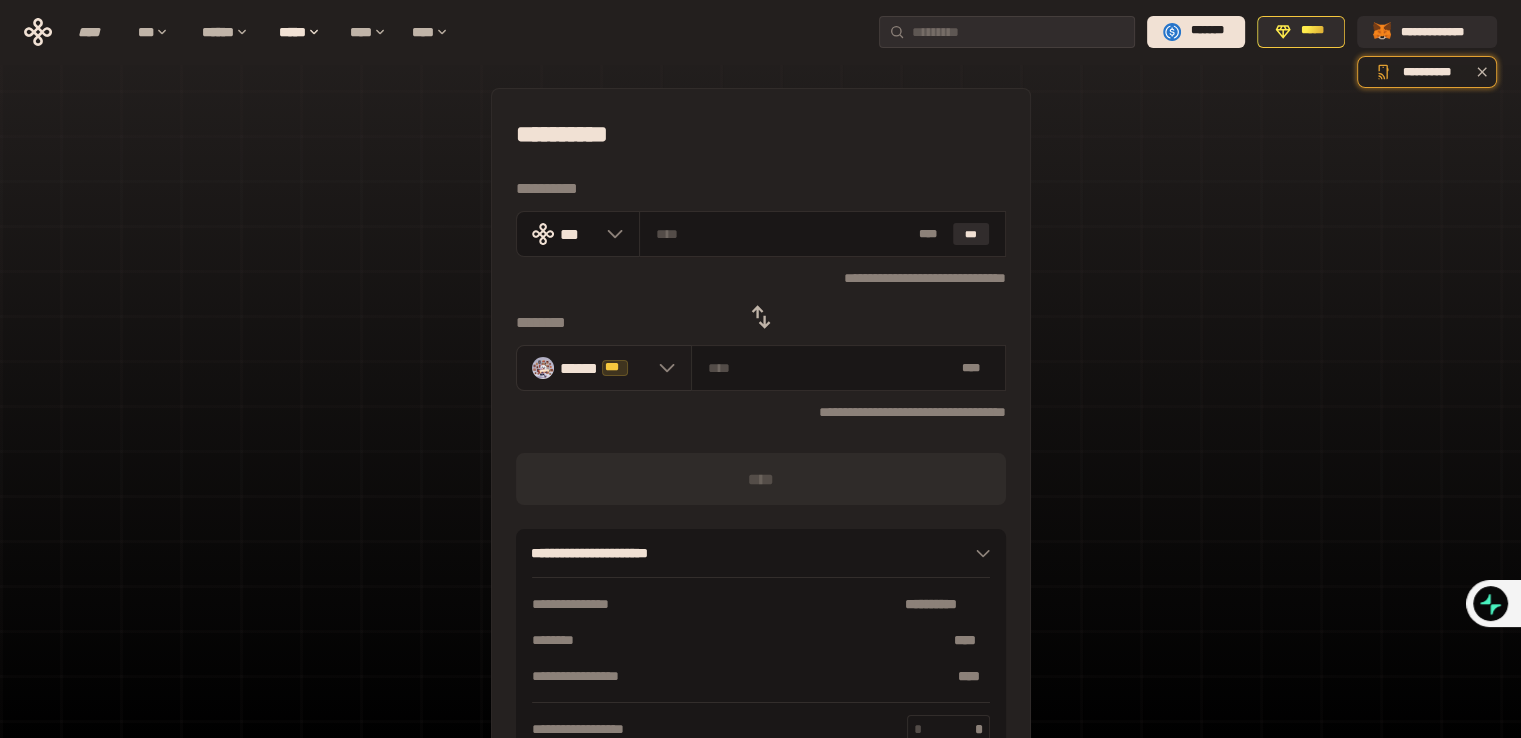 click 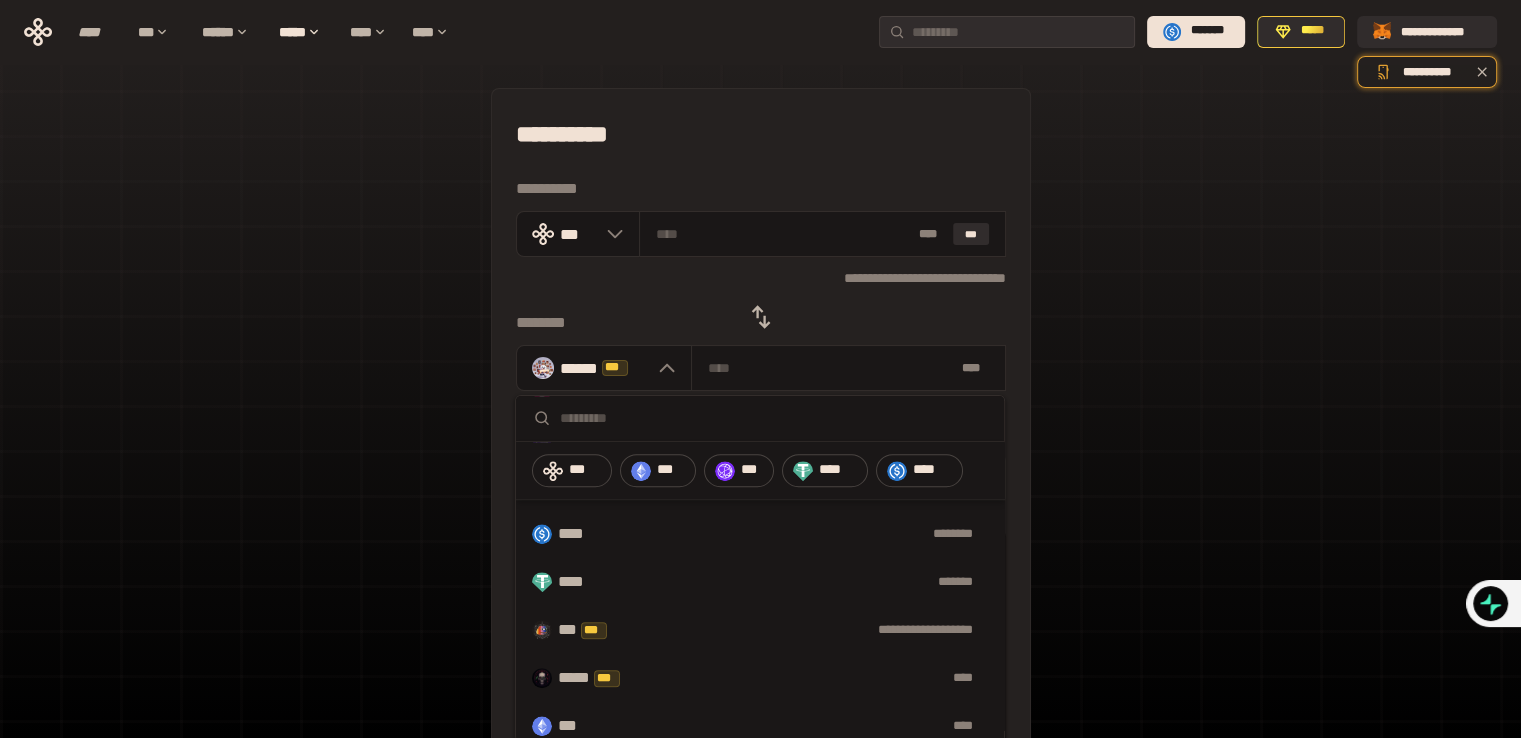 scroll, scrollTop: 1150, scrollLeft: 0, axis: vertical 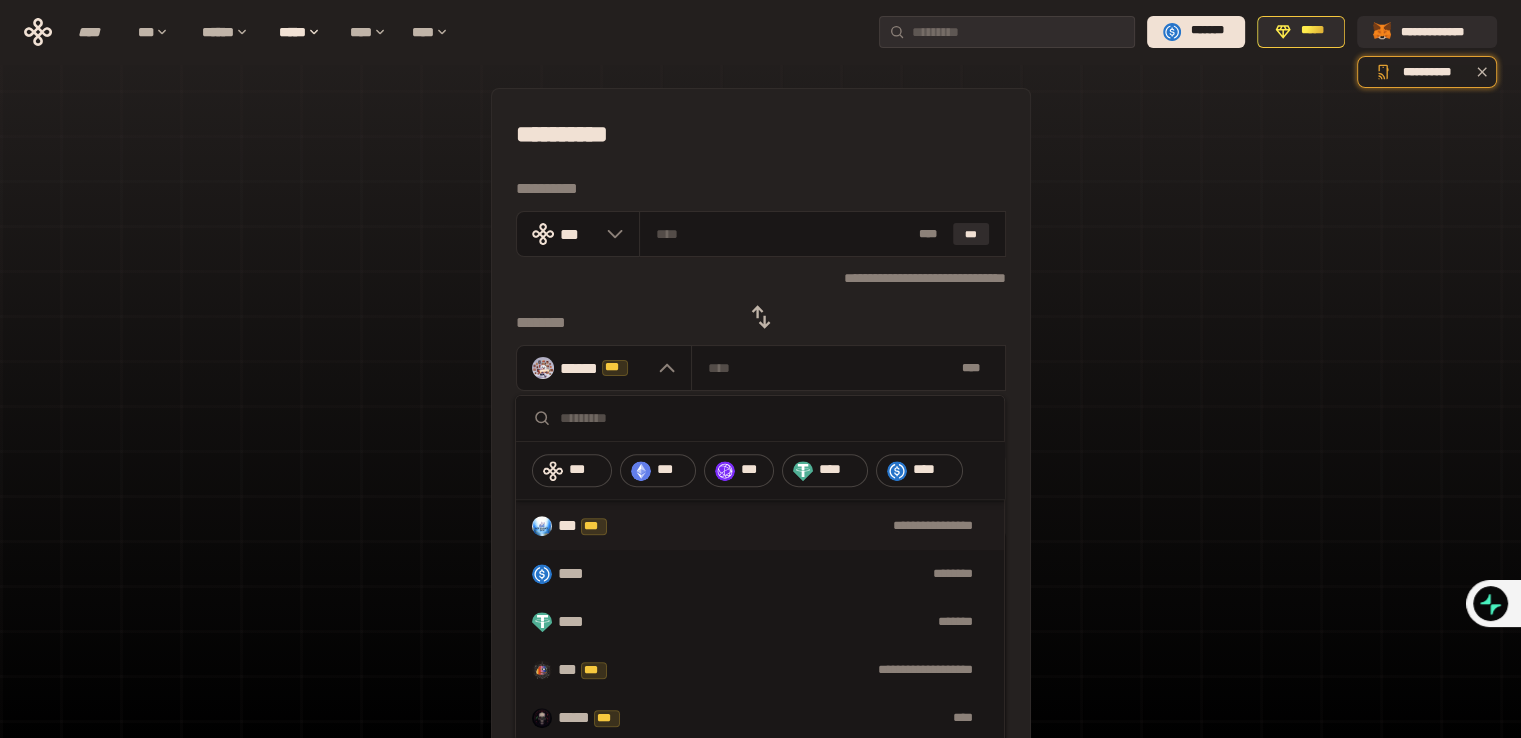 click on "***   ***" at bounding box center [589, 526] 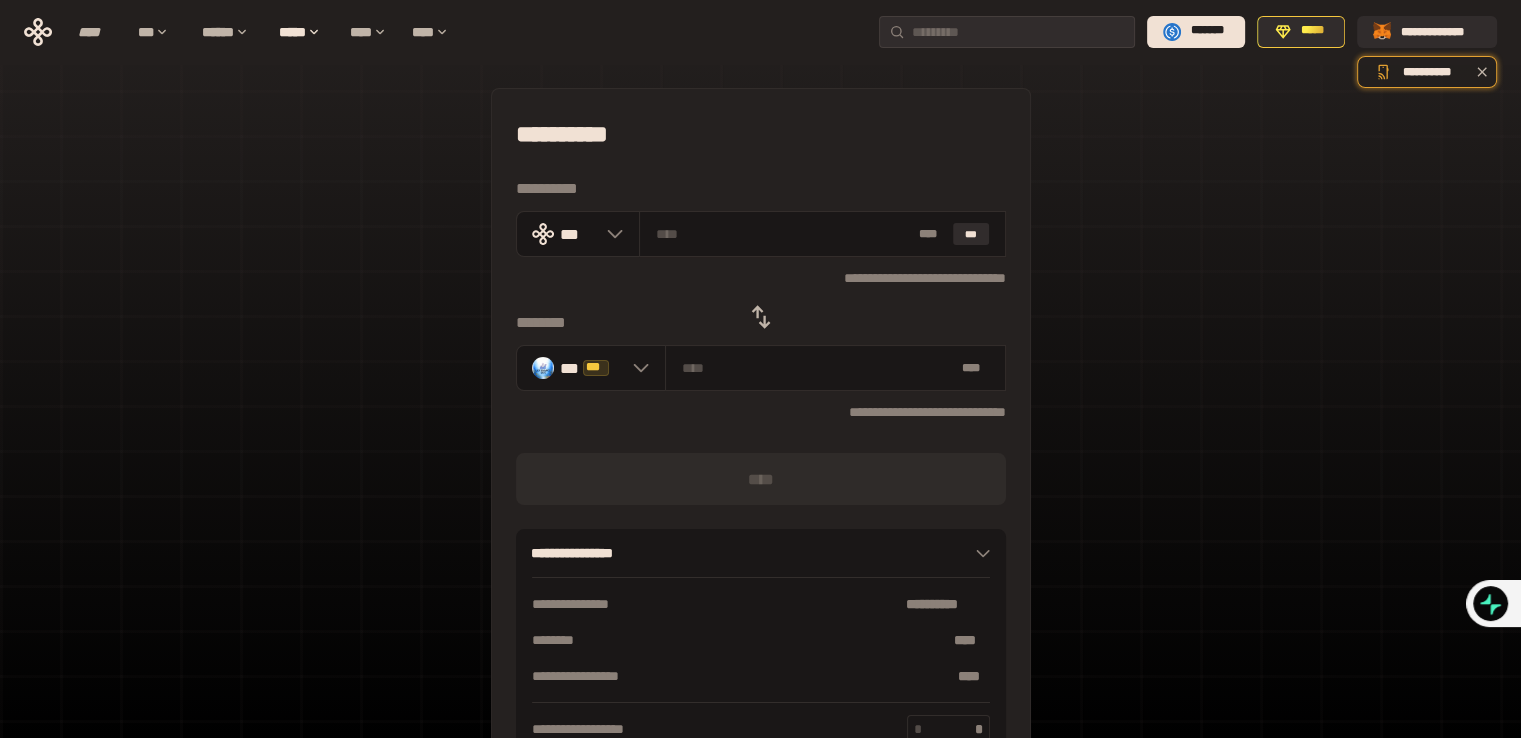 click 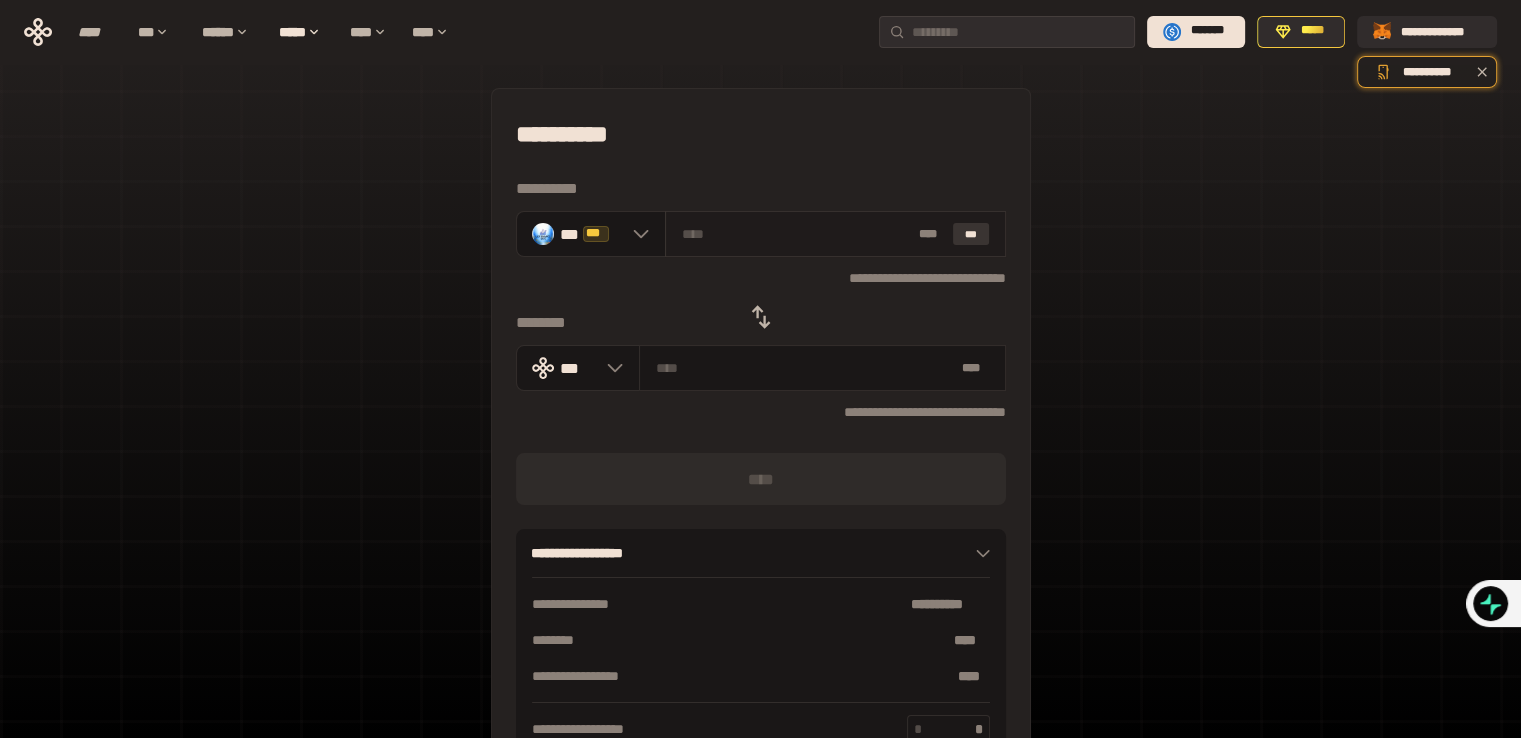 click on "***" at bounding box center (971, 234) 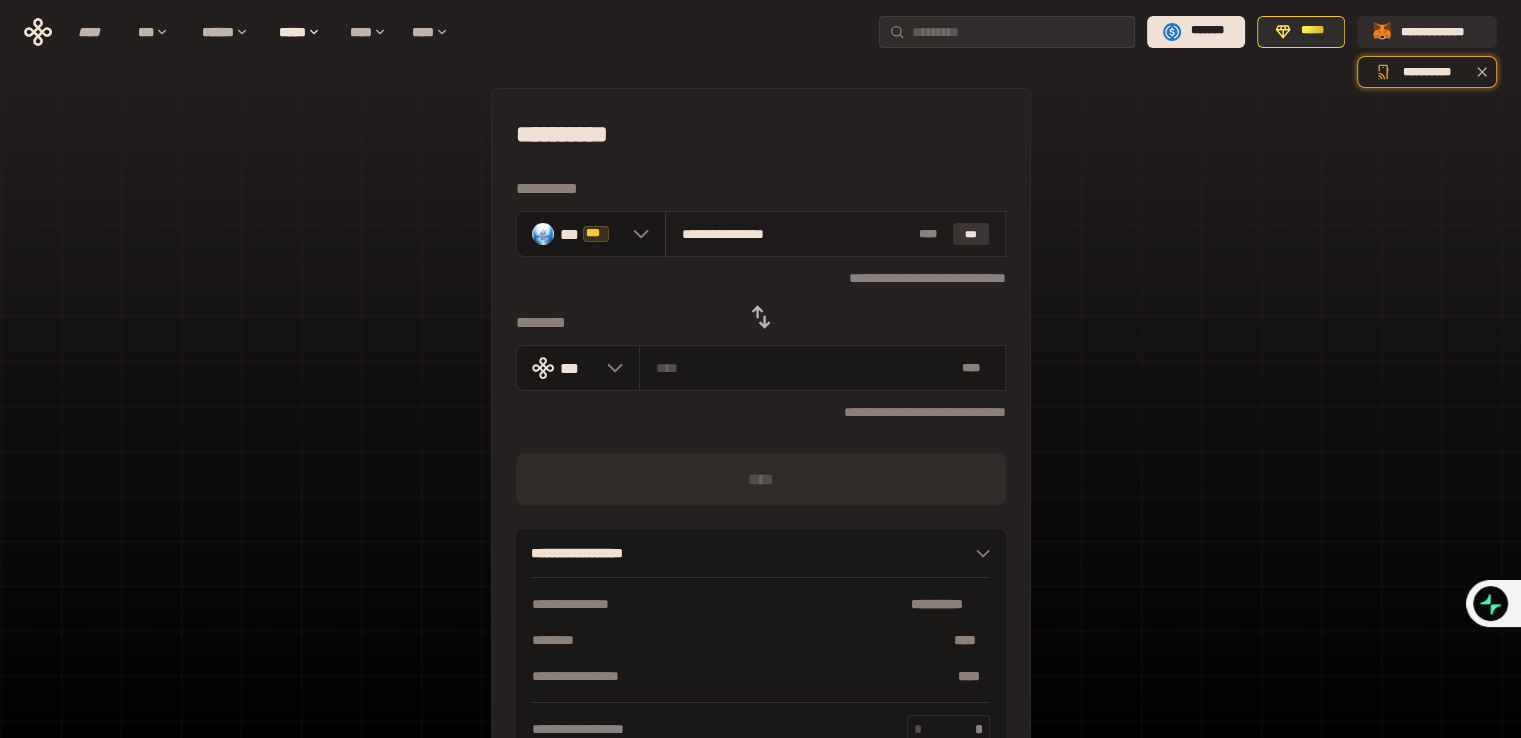 type on "**********" 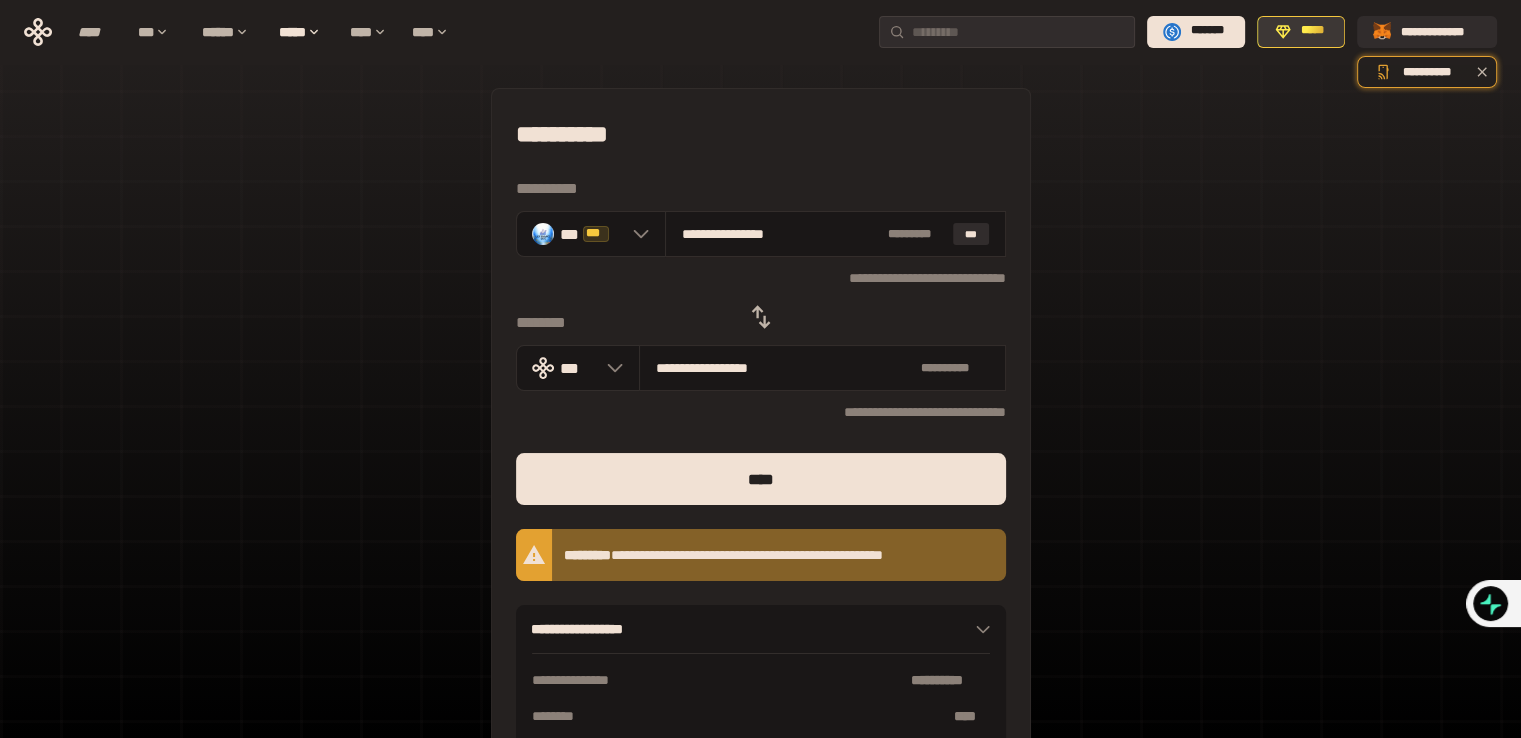 click on "*****" at bounding box center (1312, 31) 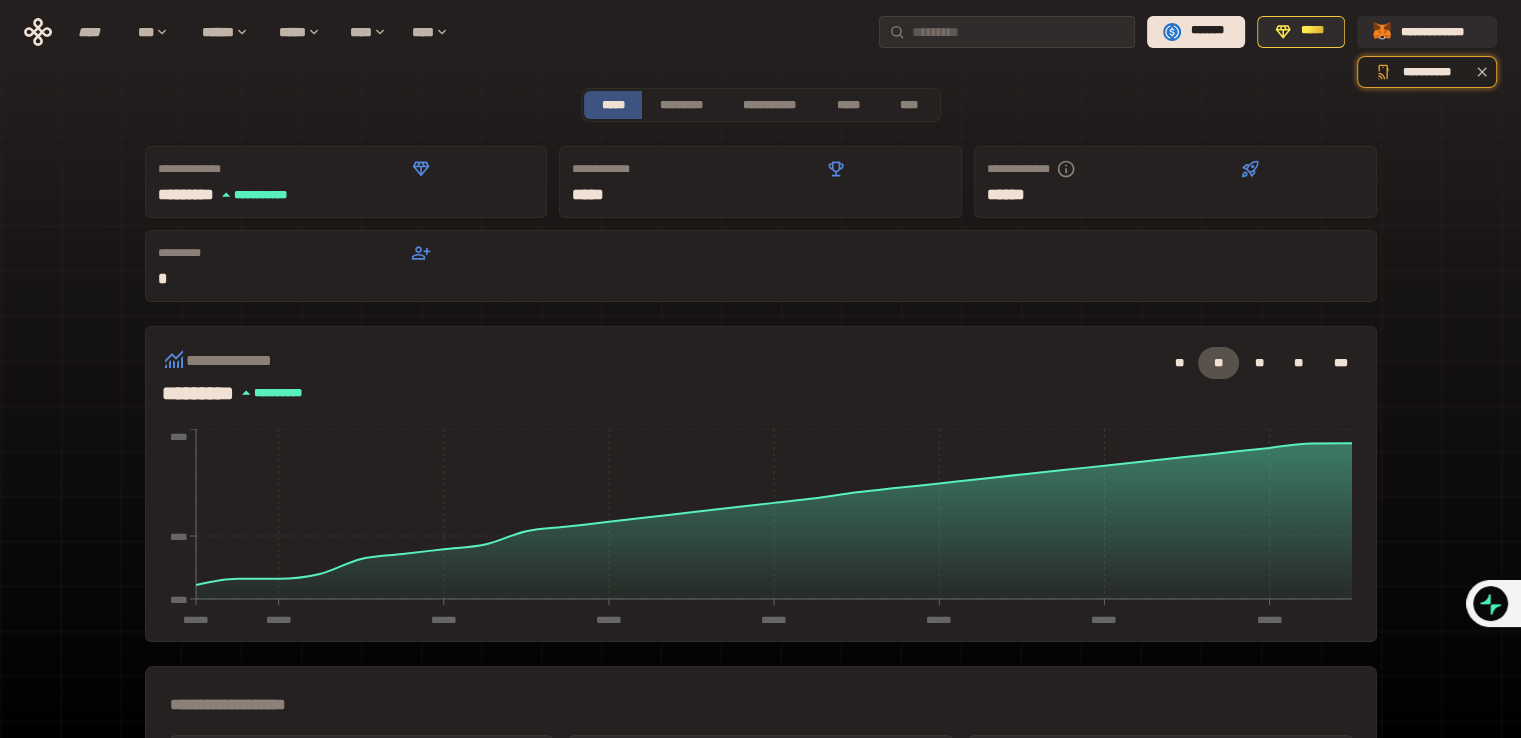 click on "[FIRST] [LAST] [ADDRESS] [CITY], [STATE] [ZIP] [COUNTRY] [PHONE] [EMAIL] [DOB] [AGE] [GENDER] [MARITALSTATUS] [OCCUPATION] [NATIONALITY] [PASSPORT] [DRIVERSLICENSE] [SSN] [CREDITCARD] [BANKACCOUNT] [USERNAME] [PASSWORD] [SECURITYQUESTION] [SECURITYANSWER] [IPADDRESS] [MACADDRESS] [DEVICEID] [BROWSER] [OS] [LASTLOGIN] [ACCOUNTBALANCE] [TRANSACTIONHISTORY] [CREDITSCORE] [LOANAMOUNT] [INTERESTRATE] [DUEDATE] [PAYMENTHISTORY] [INSURANCEPOLICY] [CLAIMNUMBER] [MEDICALRECORD] [PRESCRIPTION] [ALLERGIES] [VACCINATIONRECORD] [EMERGENCYCONTACT] [RELATIONSHIP] [PHONE] [EMAIL] [ADDRESS] [CITY], [STATE] [ZIP] [COUNTRY] [DOB] [AGE] [GENDER] [MARITALSTATUS] [OCCUPATION] [NATIONALITY] [PASSPORT] [DRIVERSLICENSE] [SSN] [CREDITCARD] [BANKACCOUNT] [USERNAME] [PASSWORD] [SECURITYQUESTION] [SECURITYANSWER] [IPADDRESS] [MACADDRESS] [DEVICEID] [BROWSER] [OS] [LASTLOGIN] [ACCOUNTBALANCE] [TRANSACTIONHISTORY] [CREDITSCORE] [LOANAMOUNT] [INTERESTRATE] [DUEDATE] [PAYMENTHISTORY] [INSURANCEPOLICY] [CLAIMNUMBER] [MEDICALRECORD] [PRESCRIPTION] [ALLERGIES] [VACCINATIONRECORD] [EMERGENCYCONTACT] [RELATIONSHIP]" at bounding box center (761, 654) 